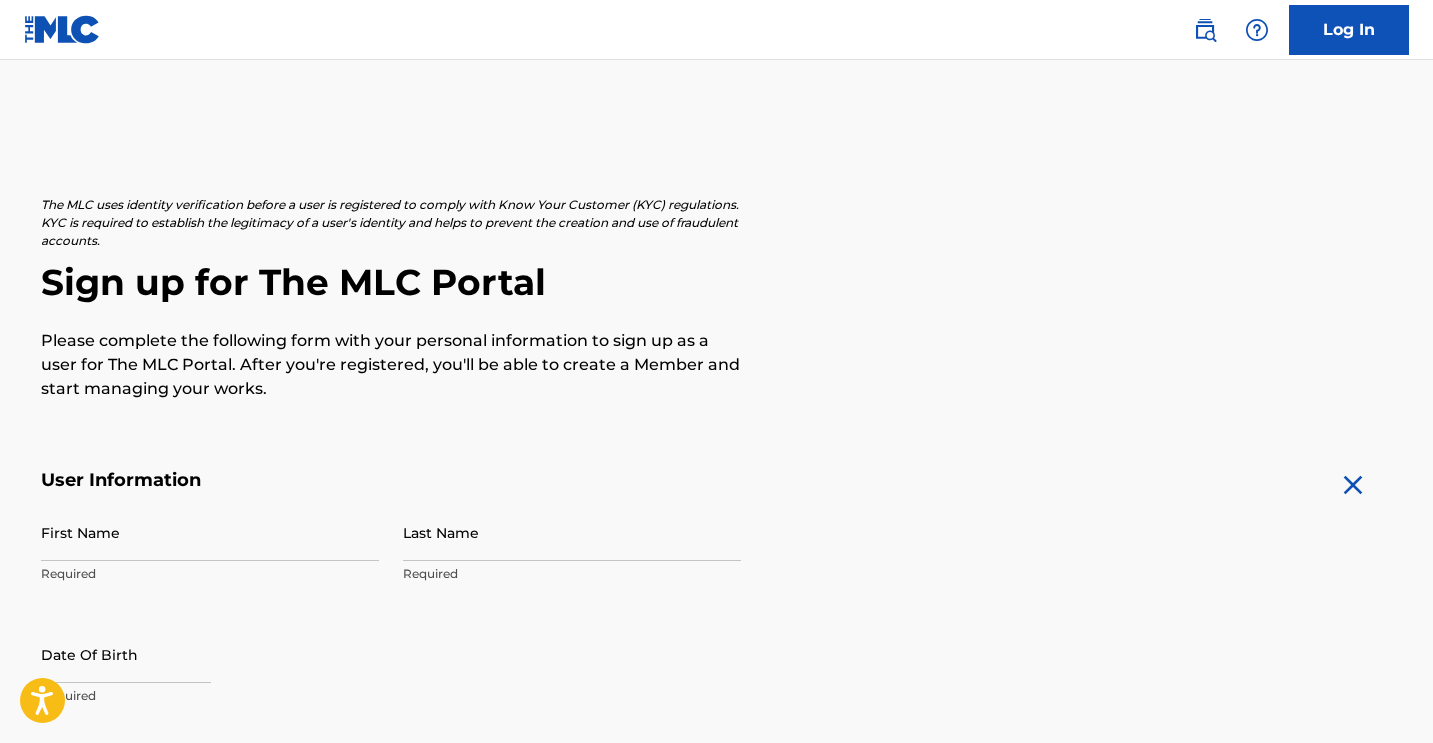 scroll, scrollTop: 0, scrollLeft: 0, axis: both 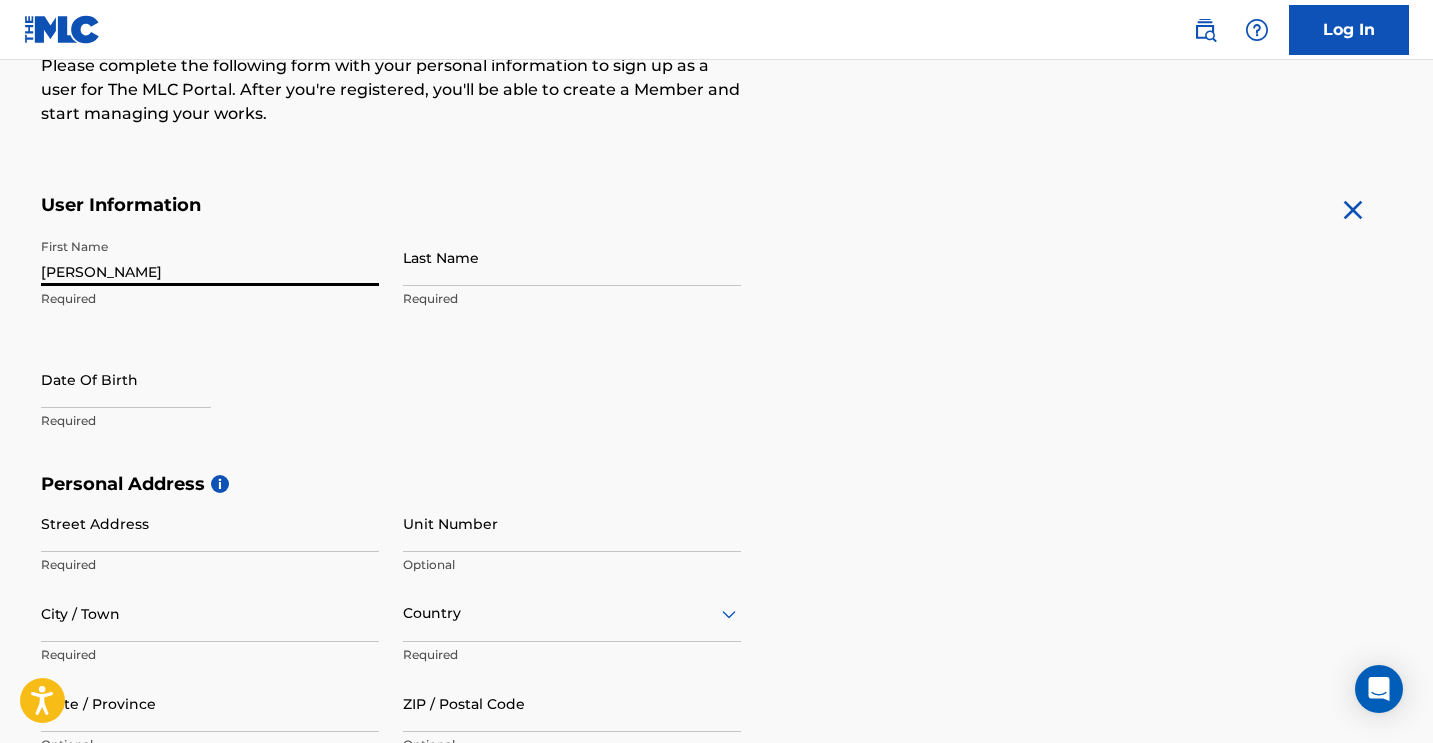 type on "[PERSON_NAME]" 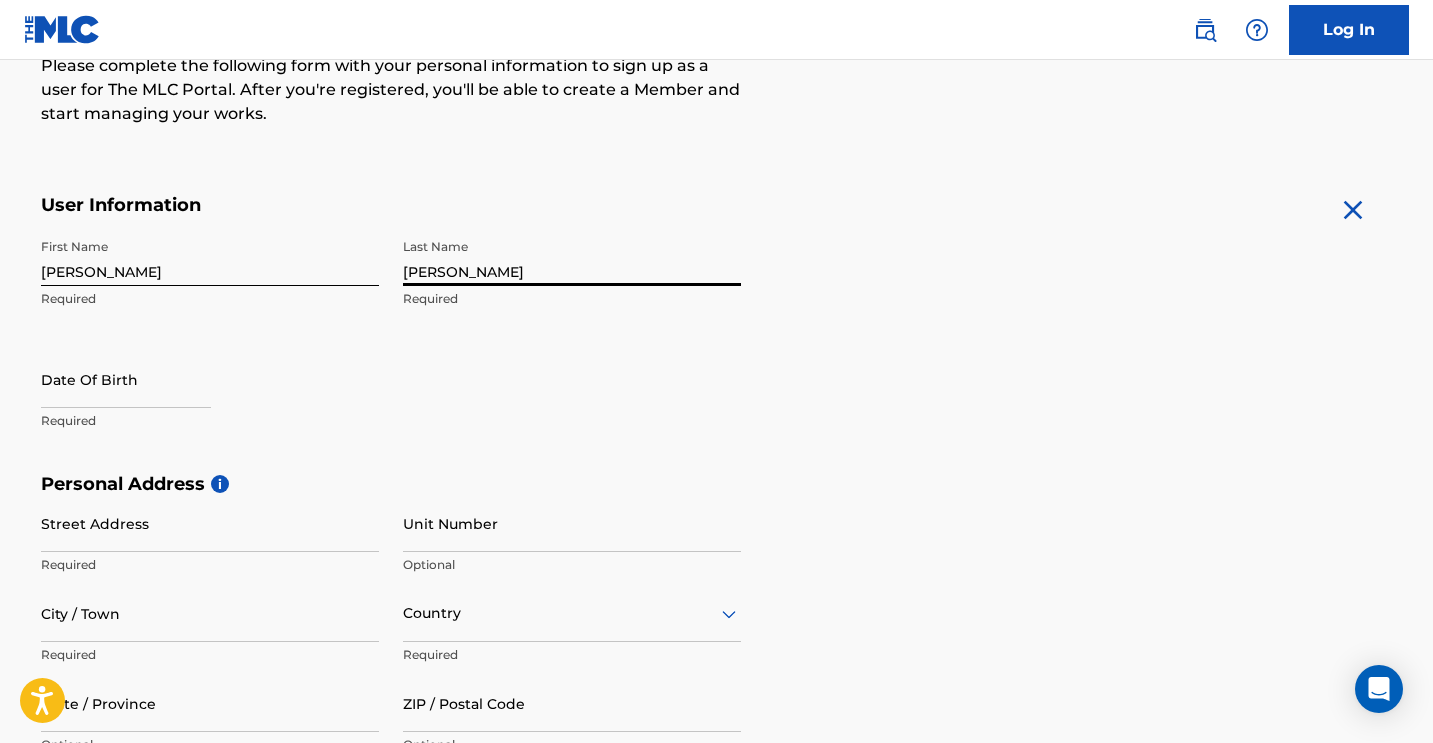 type on "[PERSON_NAME]" 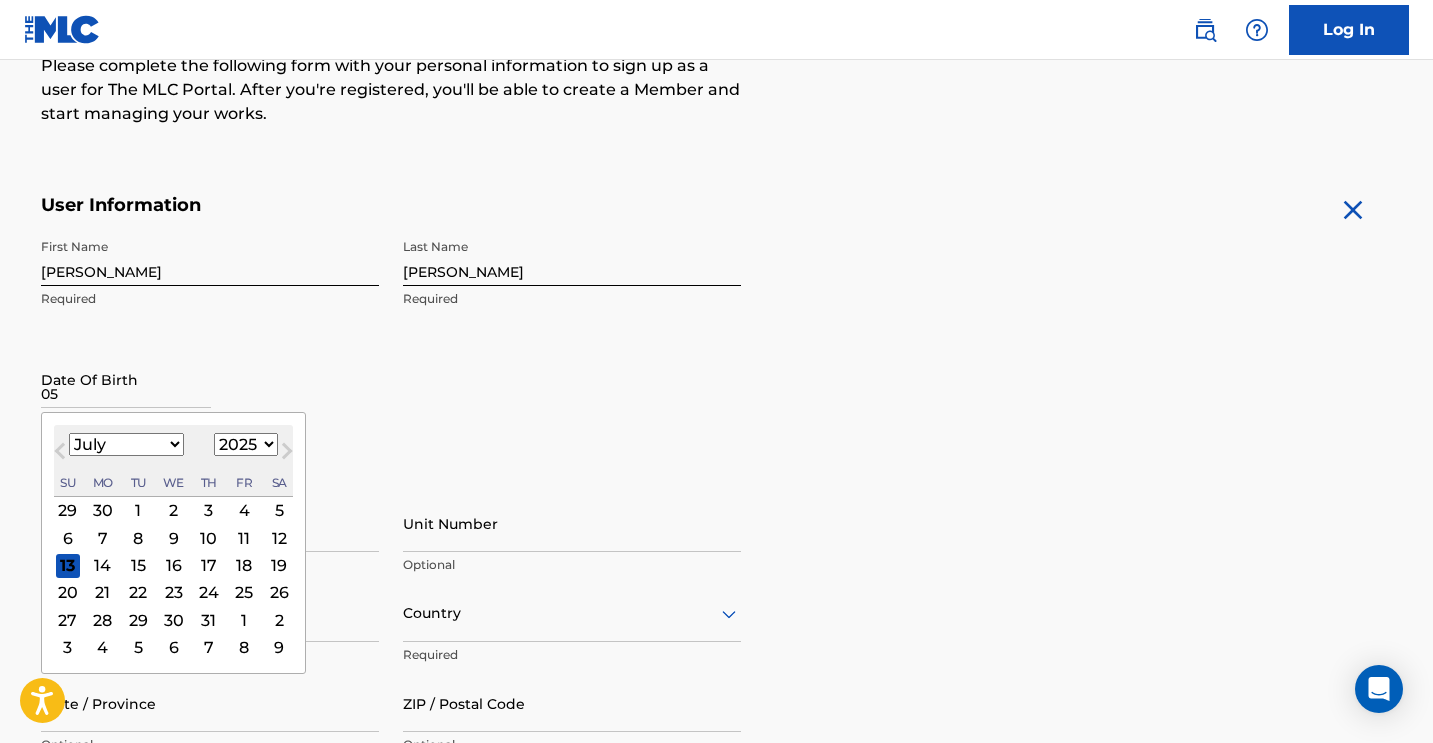 type on "05" 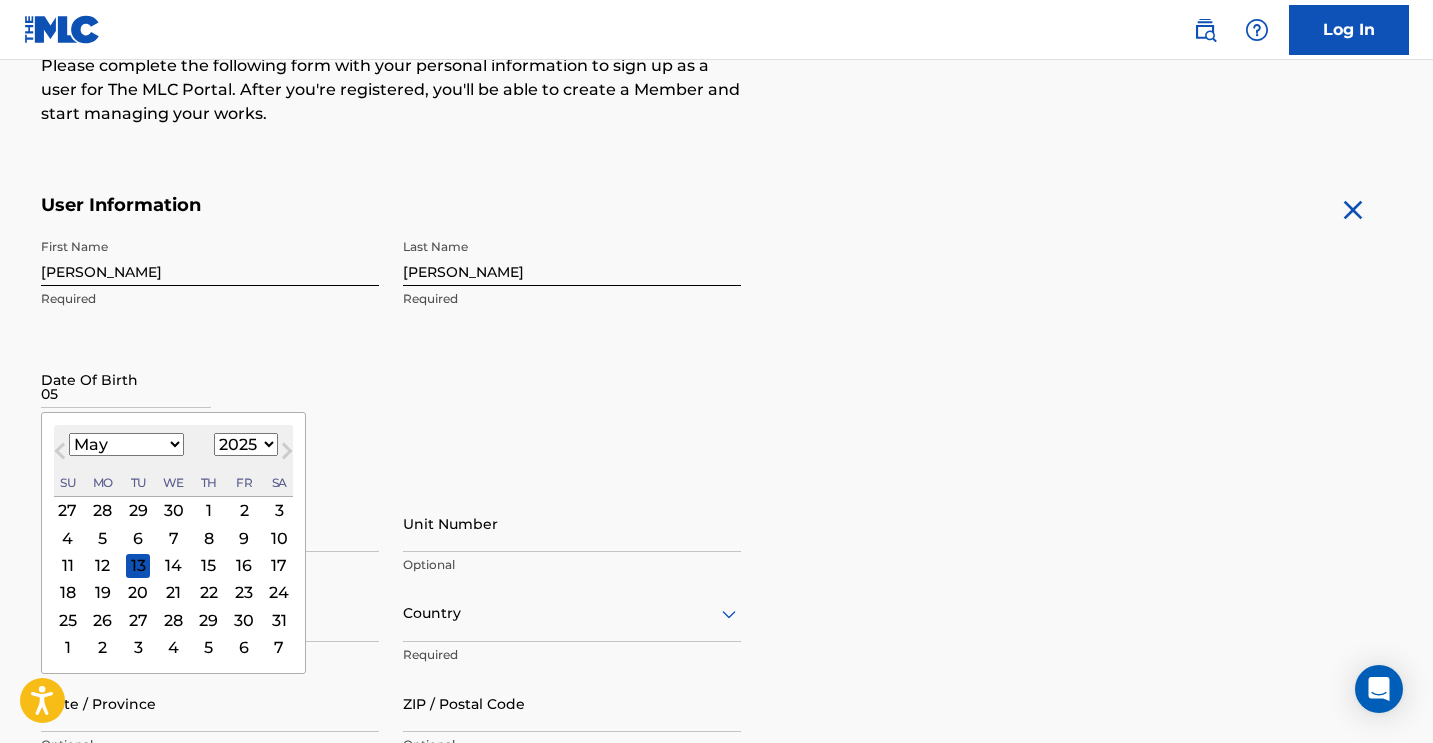 click on "29" at bounding box center (208, 620) 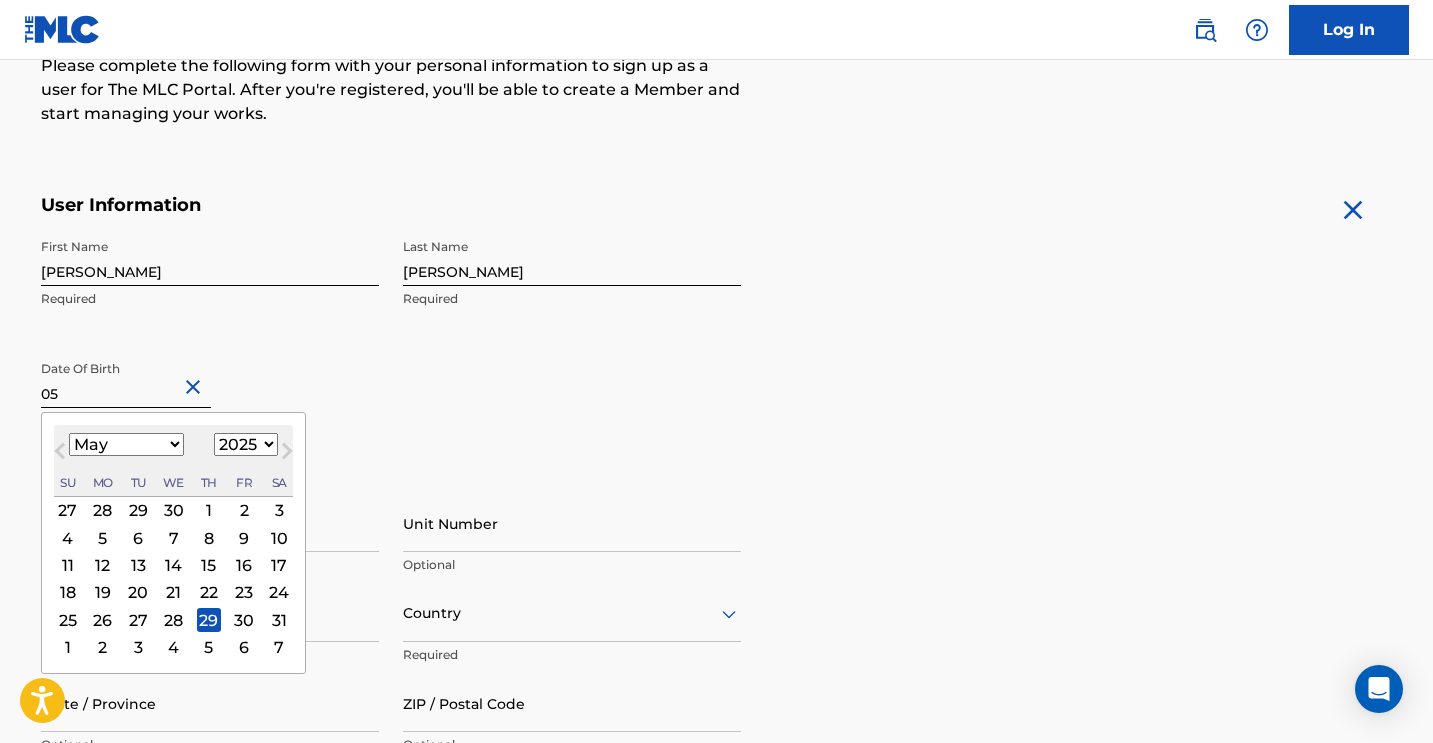 select on "1982" 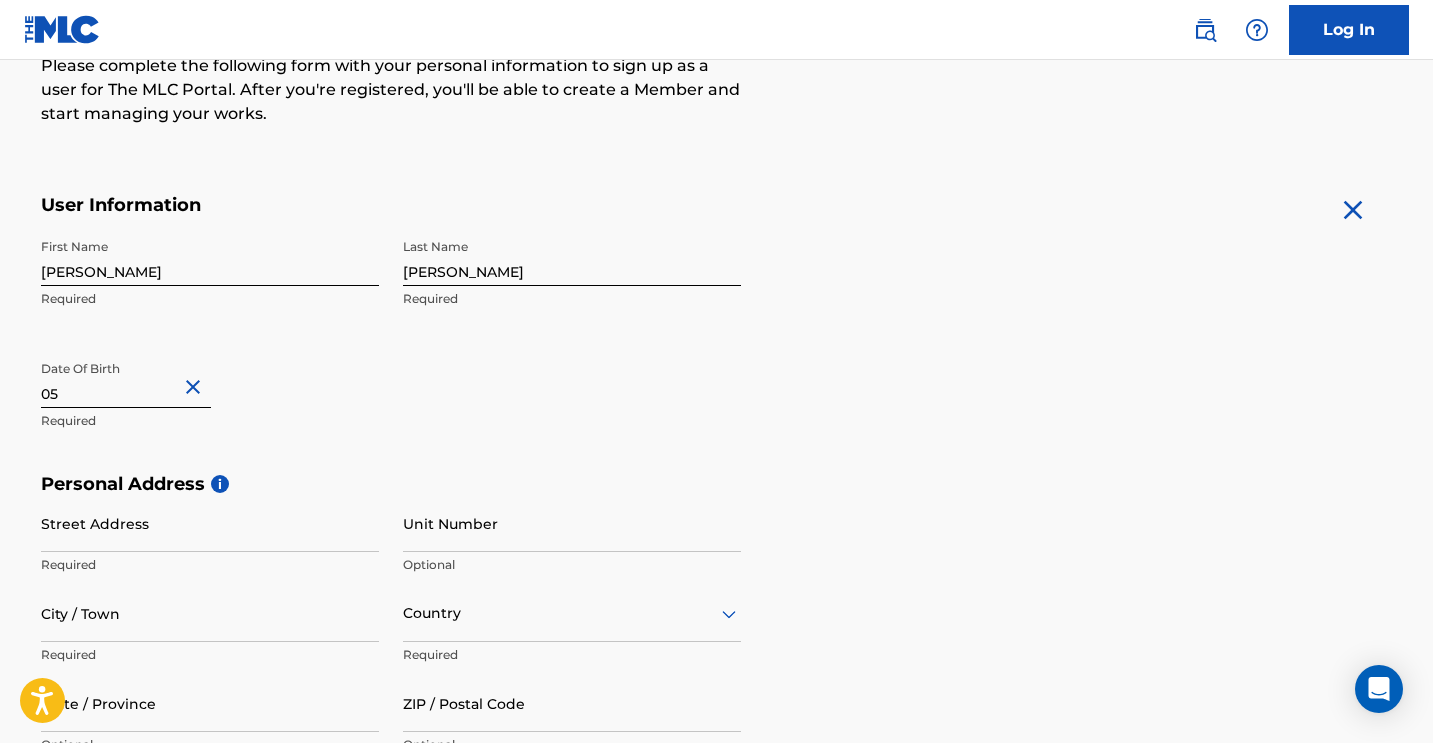click on "Date Of Birth 05 Required" at bounding box center [210, 396] 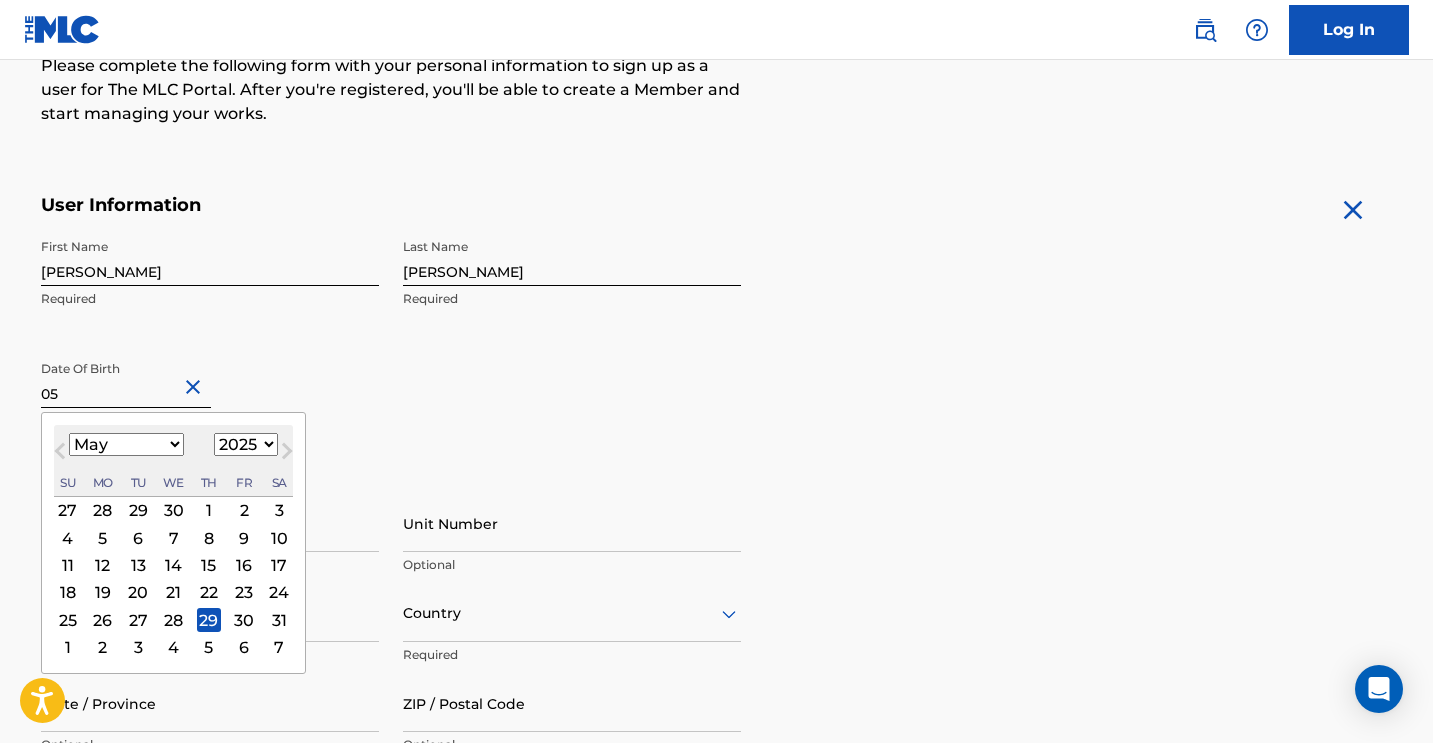 click on "05" at bounding box center (126, 379) 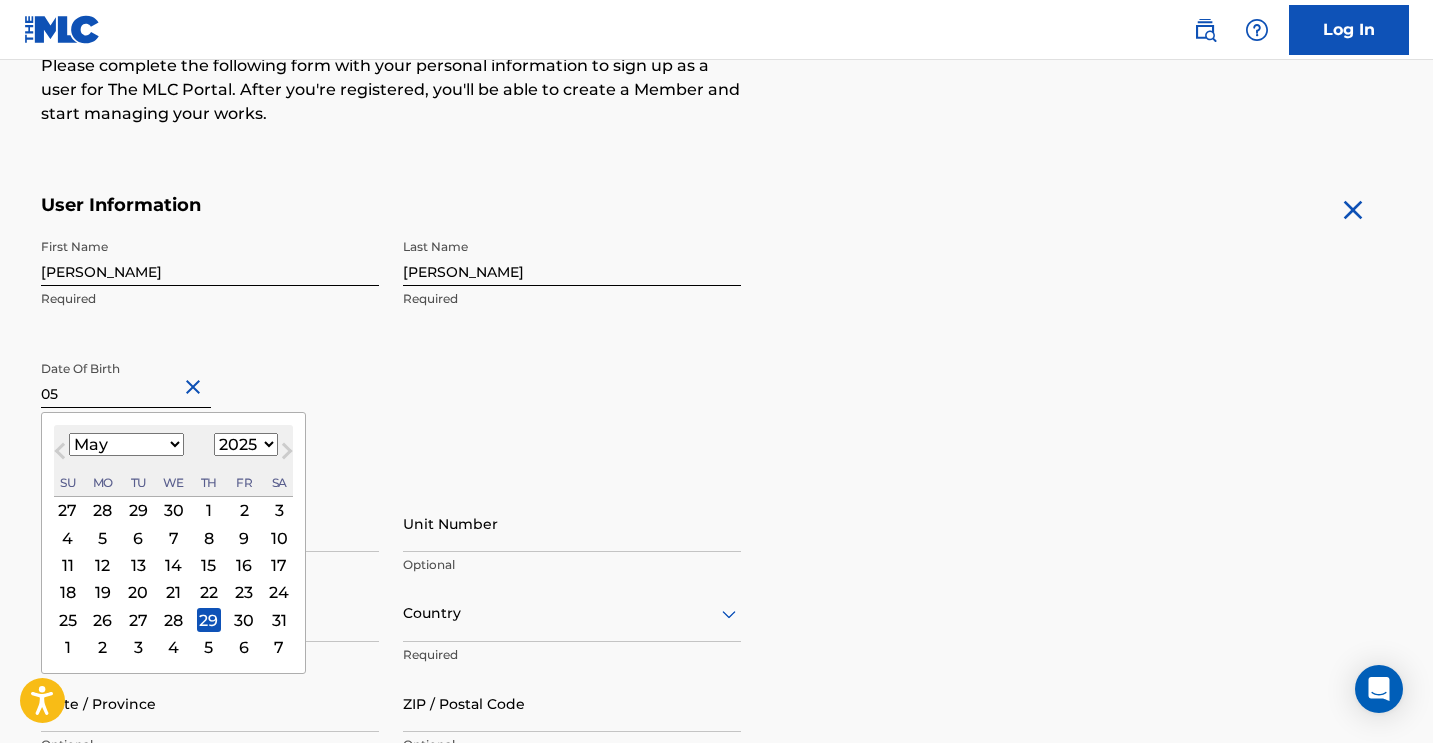 select on "1982" 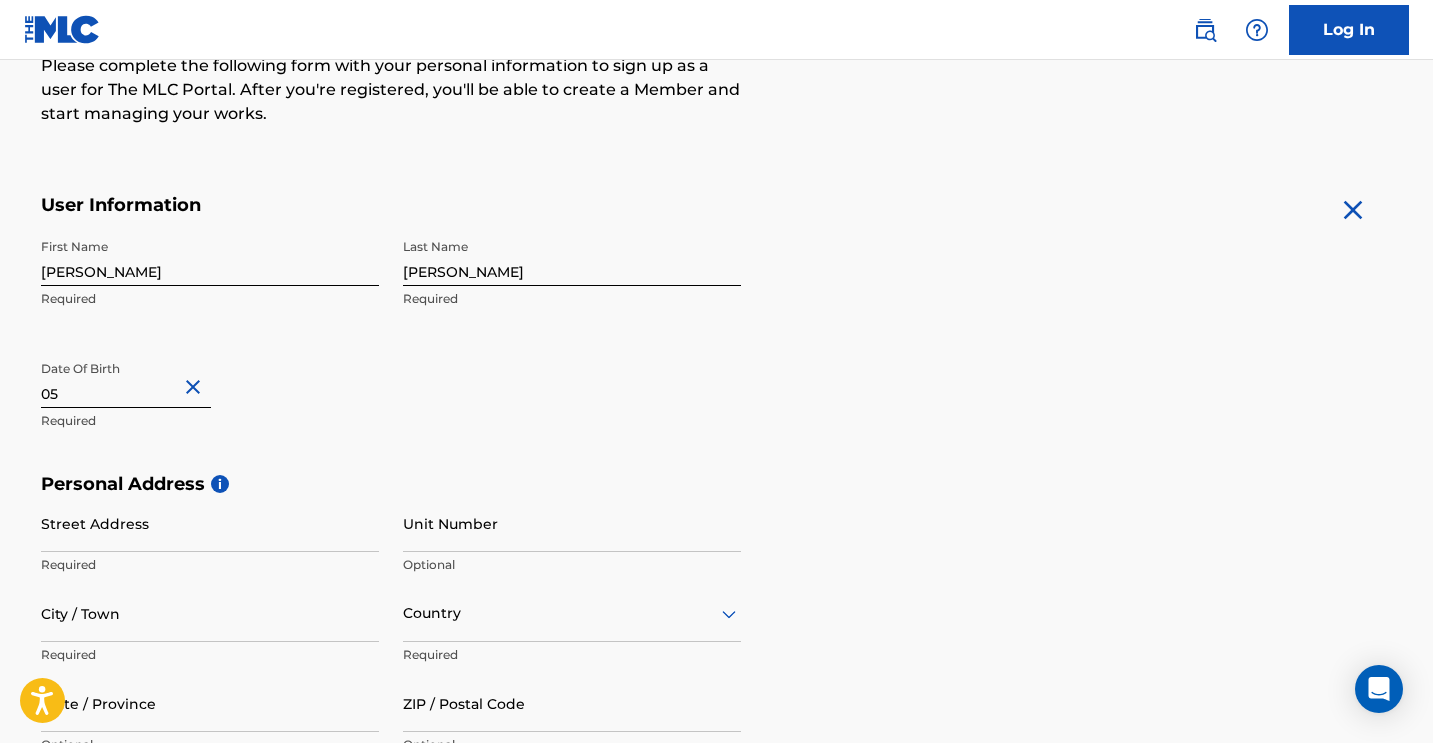 select on "4" 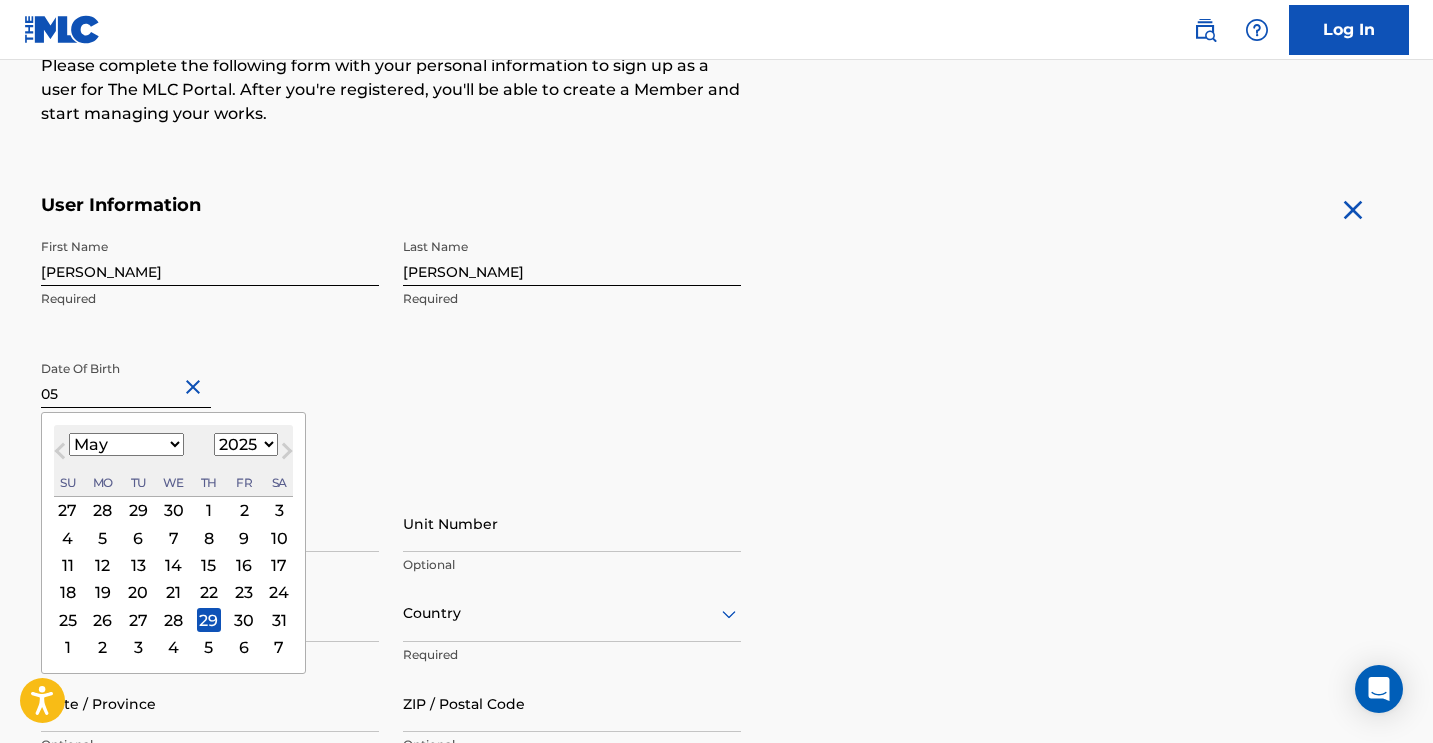 click on "05" at bounding box center [126, 379] 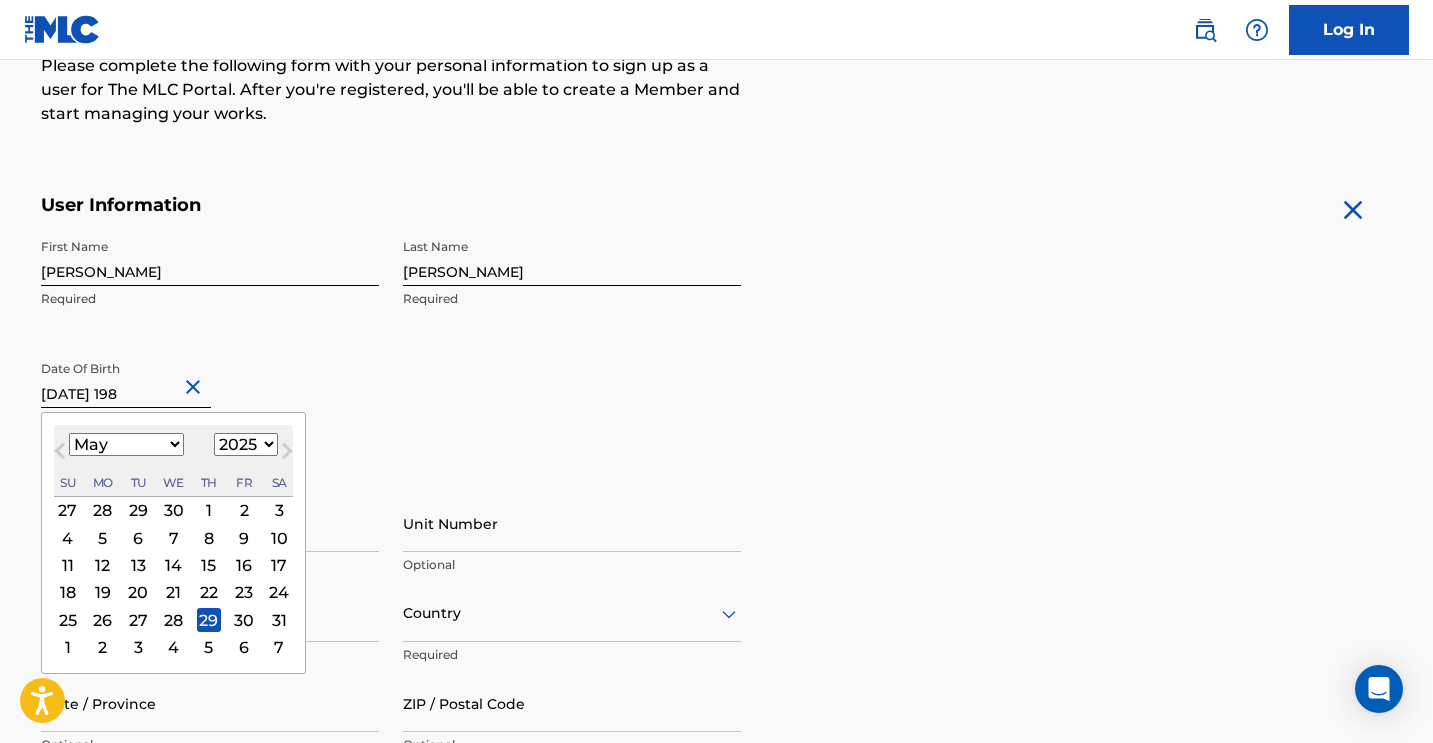 type on "May 29 1982" 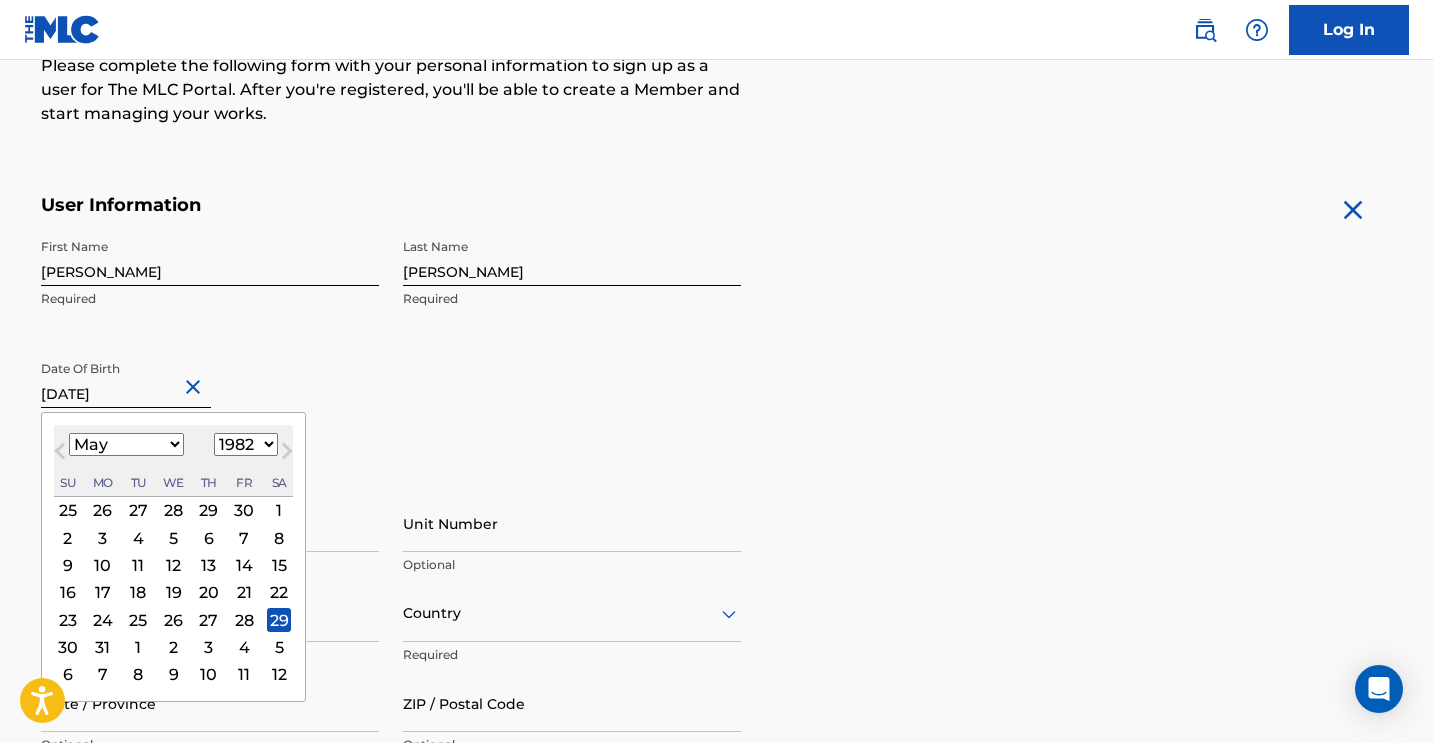 type on "May 29 1982" 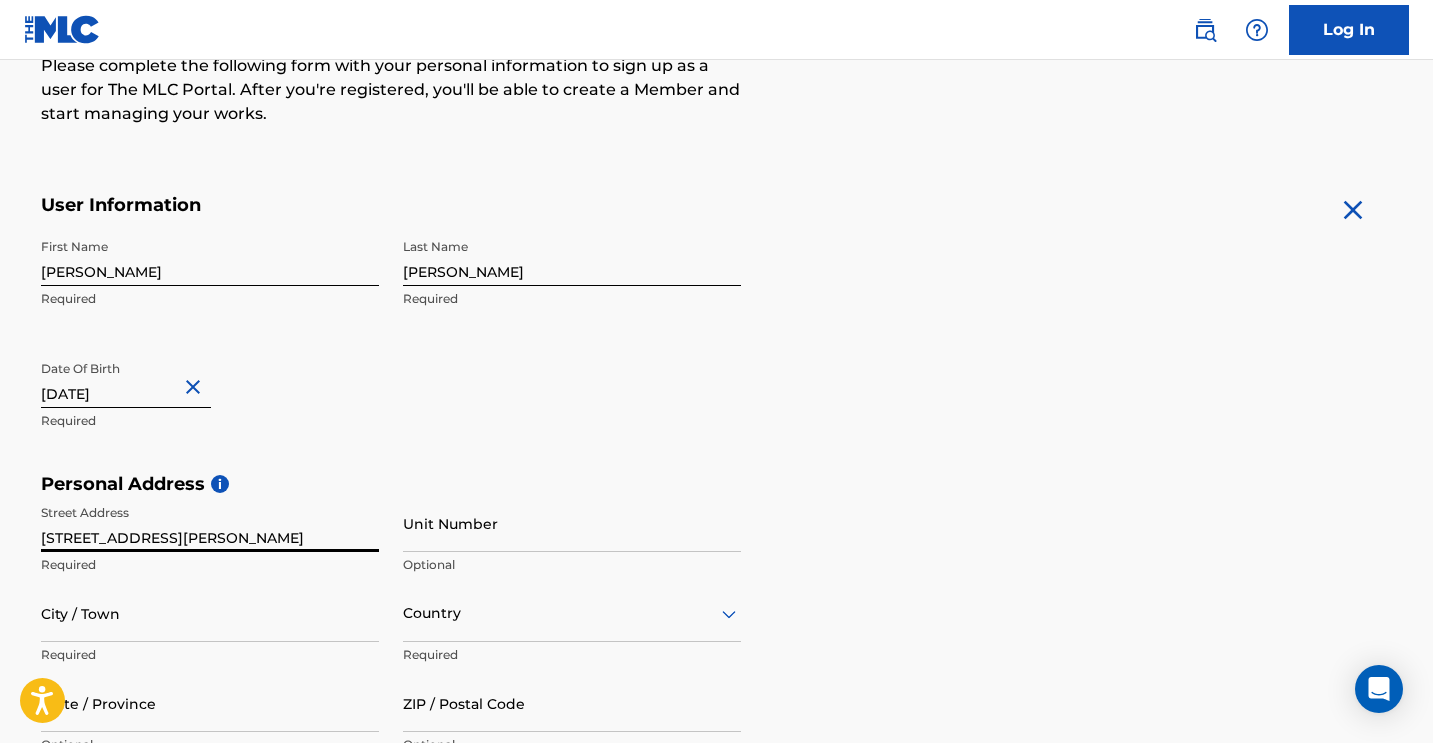 type on "[STREET_ADDRESS][PERSON_NAME]" 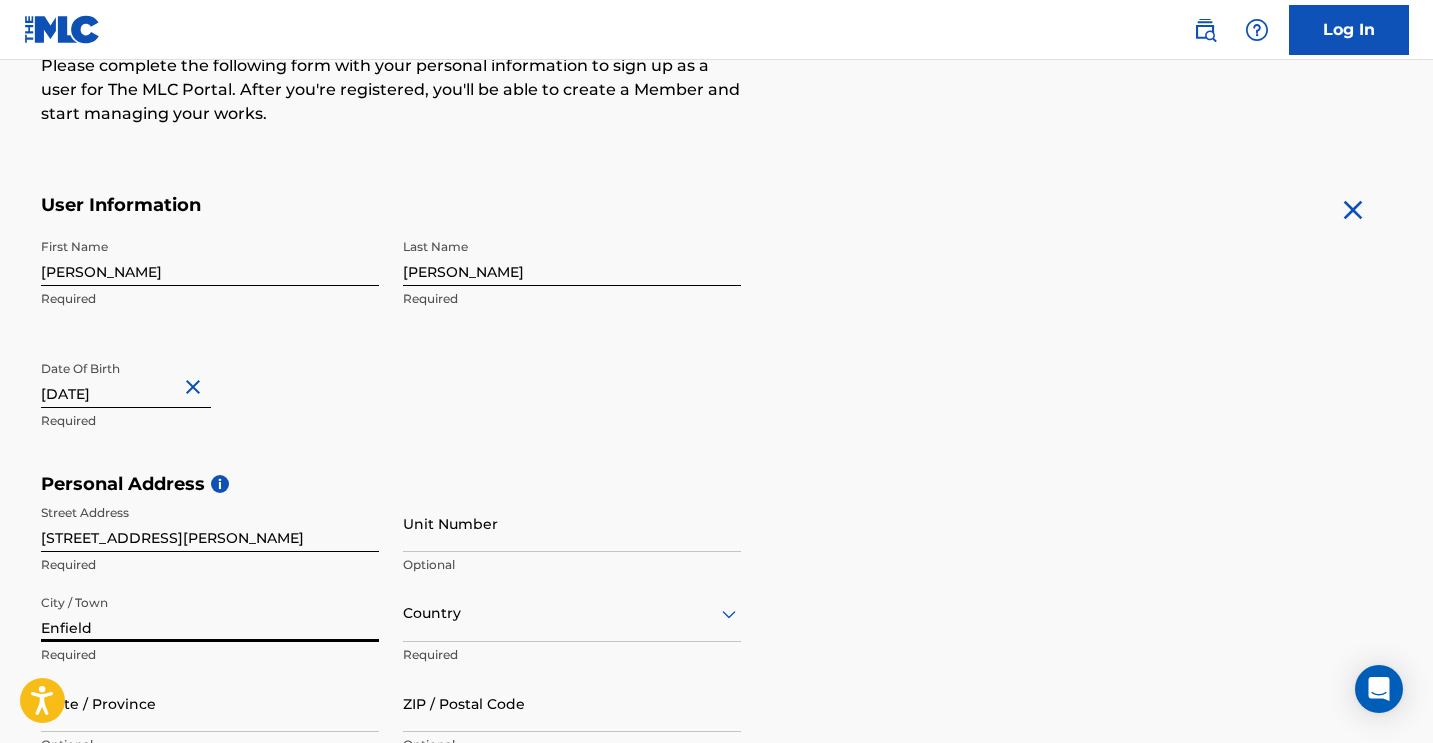 type on "Enfield" 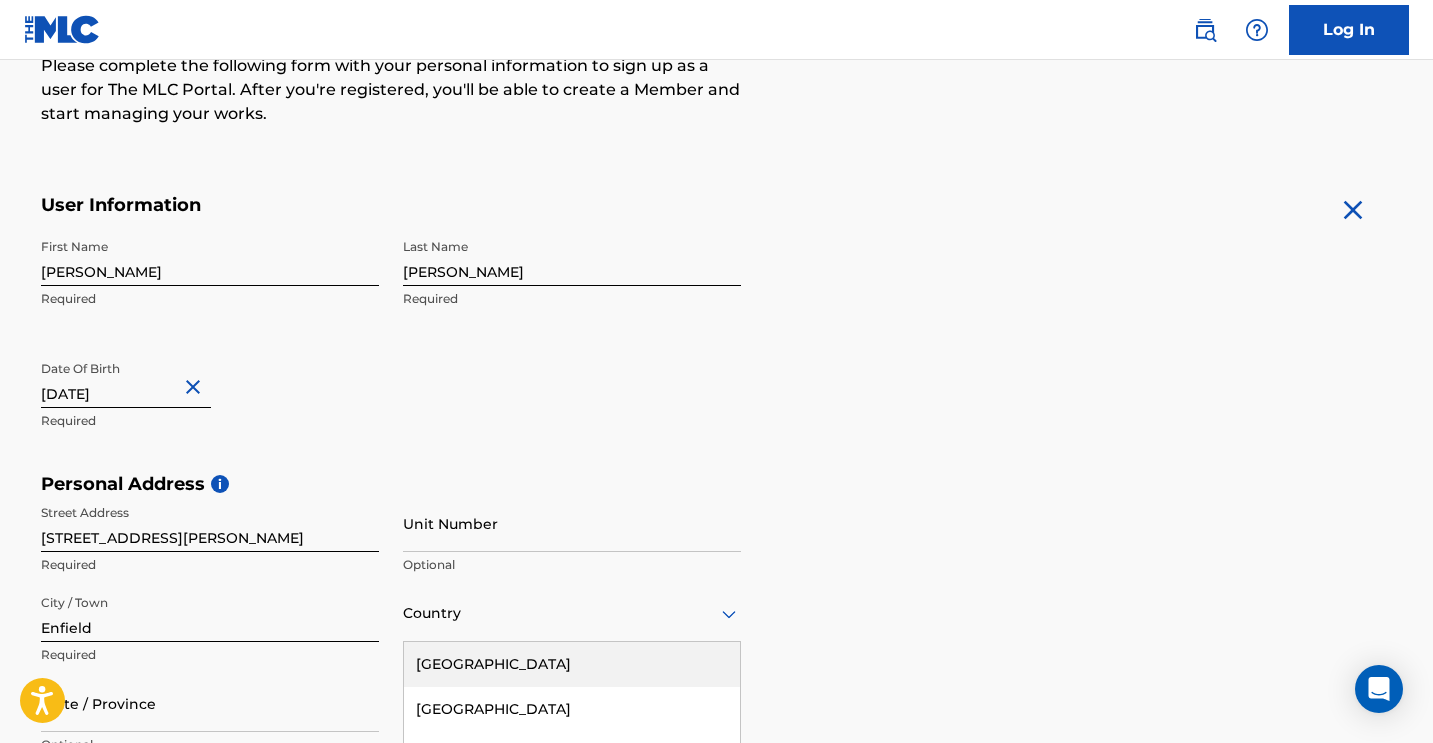 click on "United States, 1 of 223. 223 results available. Use Up and Down to choose options, press Enter to select the currently focused option, press Escape to exit the menu, press Tab to select the option and exit the menu. Country United States Afghanistan Albania Algeria Andorra Angola Anguilla Antigua and Barbuda Argentina Armenia Aruba Australia Austria Azerbaijan Bahamas Bahrain Bangladesh Barbados Belarus Belgium Belize Benin Bermuda Bhutan Bolivia Bosnia and Herzegovina Botswana Brazil Brunei Darussalam Bulgaria Burkina Faso Burundi Cambodia Cameroon Canada Cape Verde Cayman Islands Central African Republic Chad Chile China Colombia Comoros Congo Congo, the Democratic Republic of the Cook Islands Costa Rica Cote D'Ivoire Croatia Cuba Cyprus Czech Republic Denmark Djibouti Dominica Dominican Republic Ecuador Egypt El Salvador Equatorial Guinea Eritrea Estonia Ethiopia Falkland Islands (Malvinas) Faroe Islands Fiji Finland France French Guiana French Polynesia Gabon Gambia Georgia Germany Ghana Gibraltar Greece" at bounding box center (572, 613) 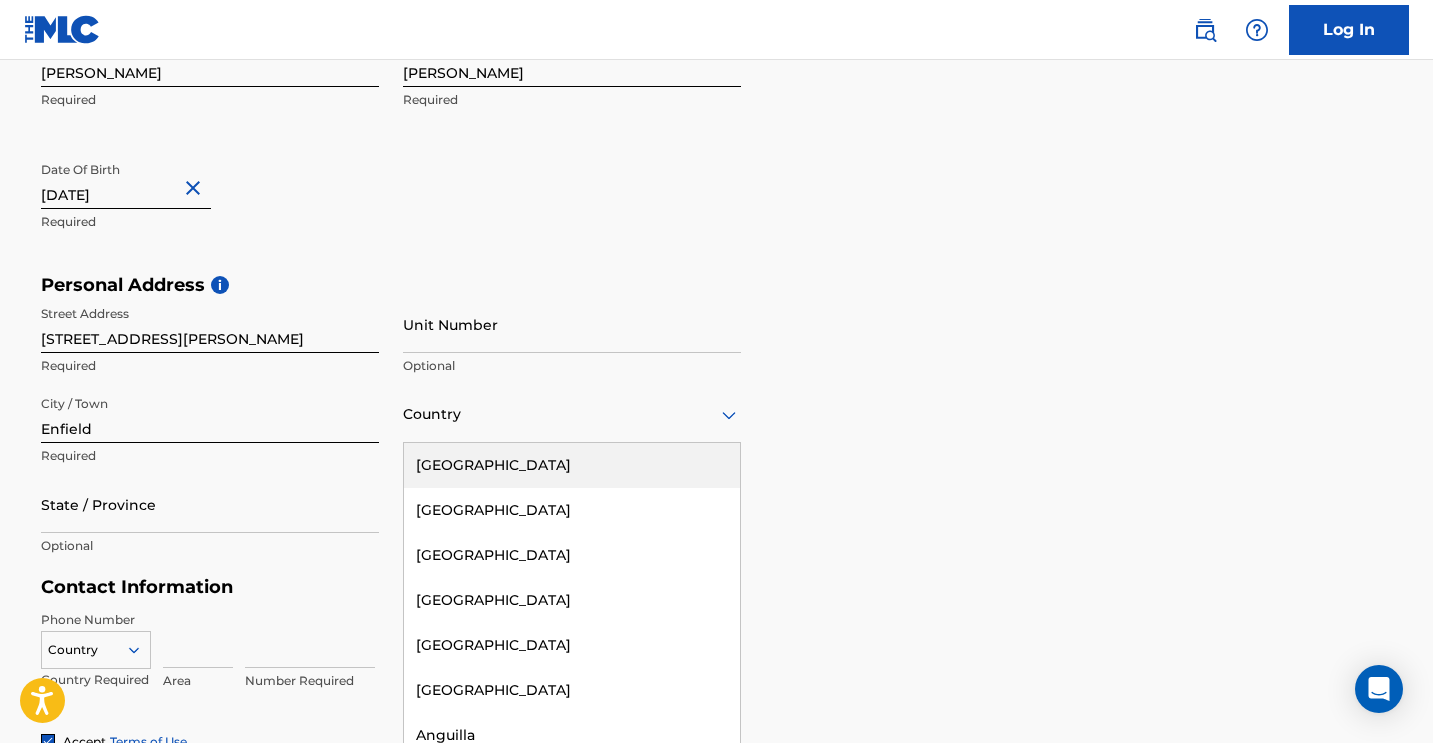 click on "[GEOGRAPHIC_DATA]" at bounding box center [572, 465] 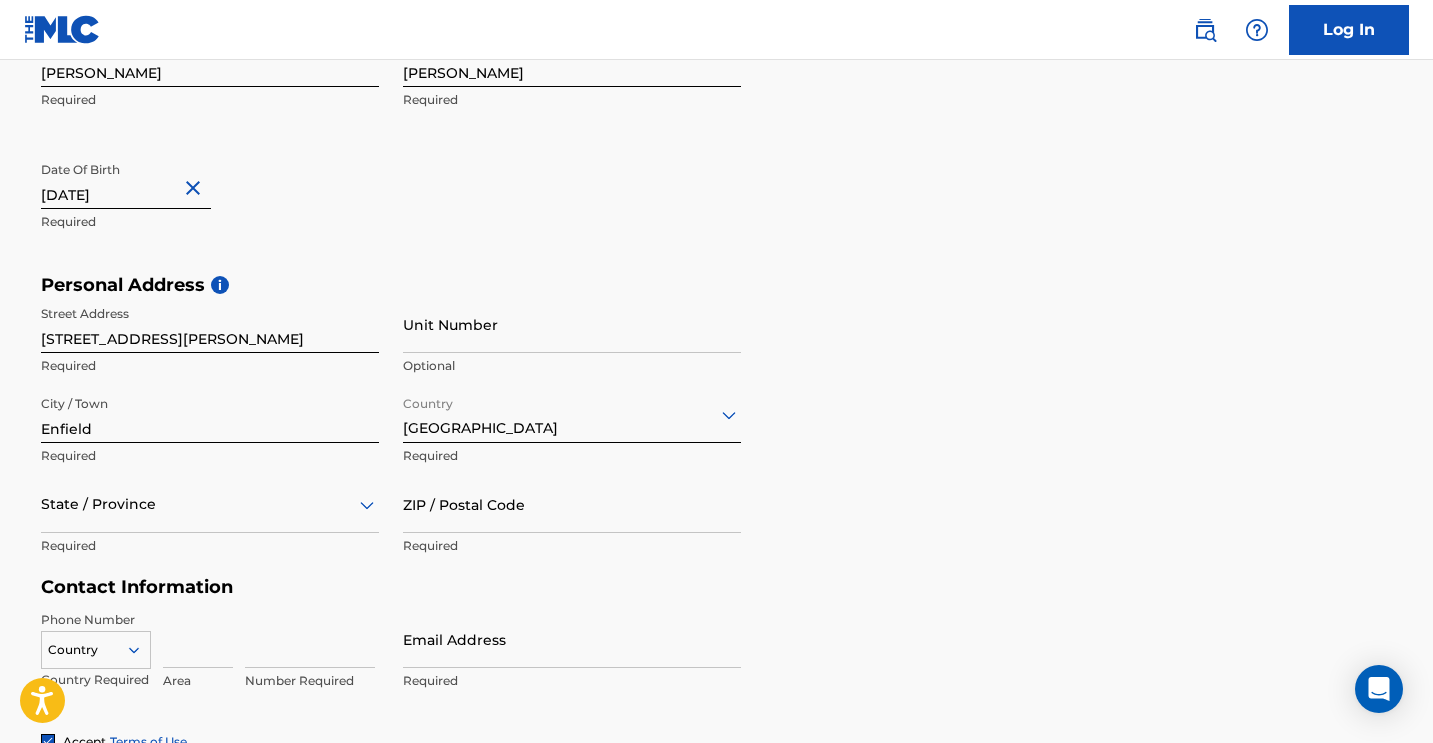 scroll, scrollTop: 564, scrollLeft: 0, axis: vertical 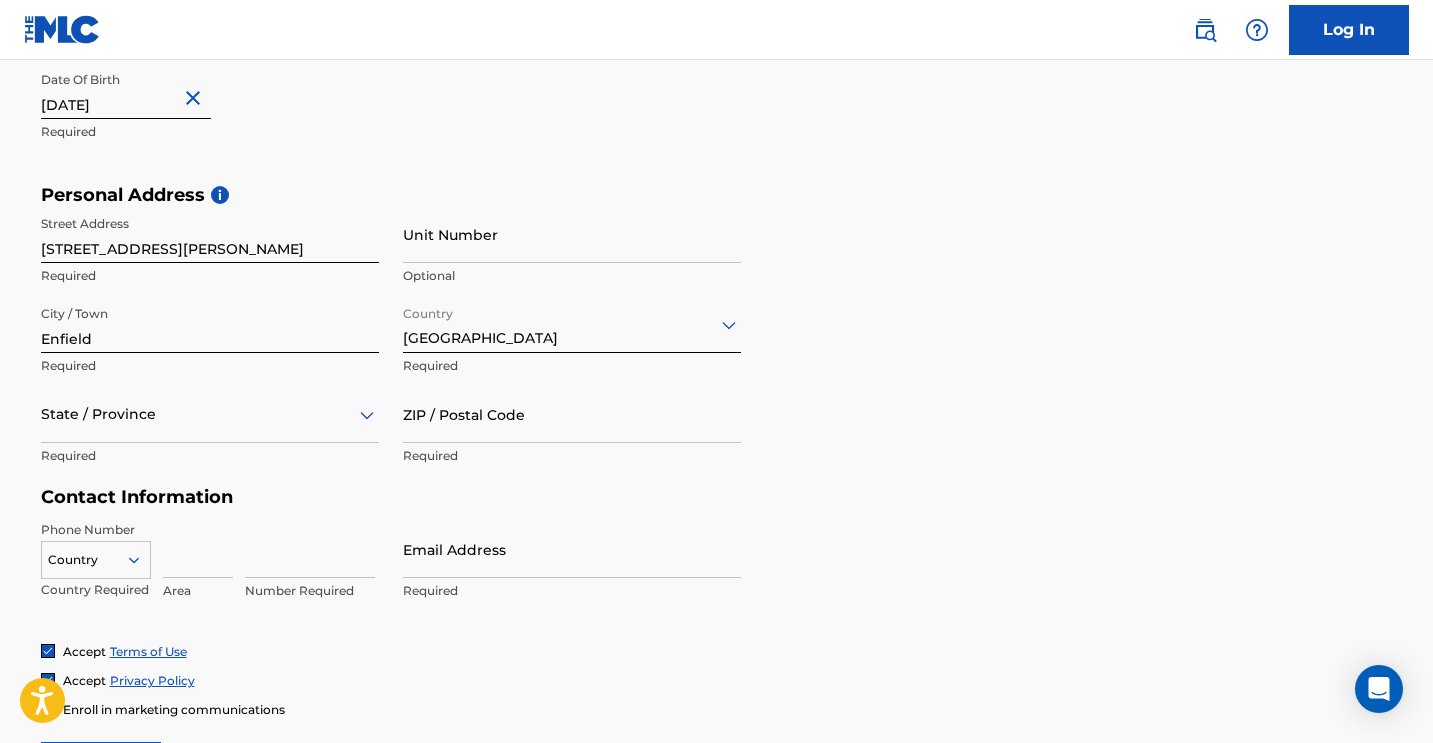 click on "State / Province" at bounding box center (210, 414) 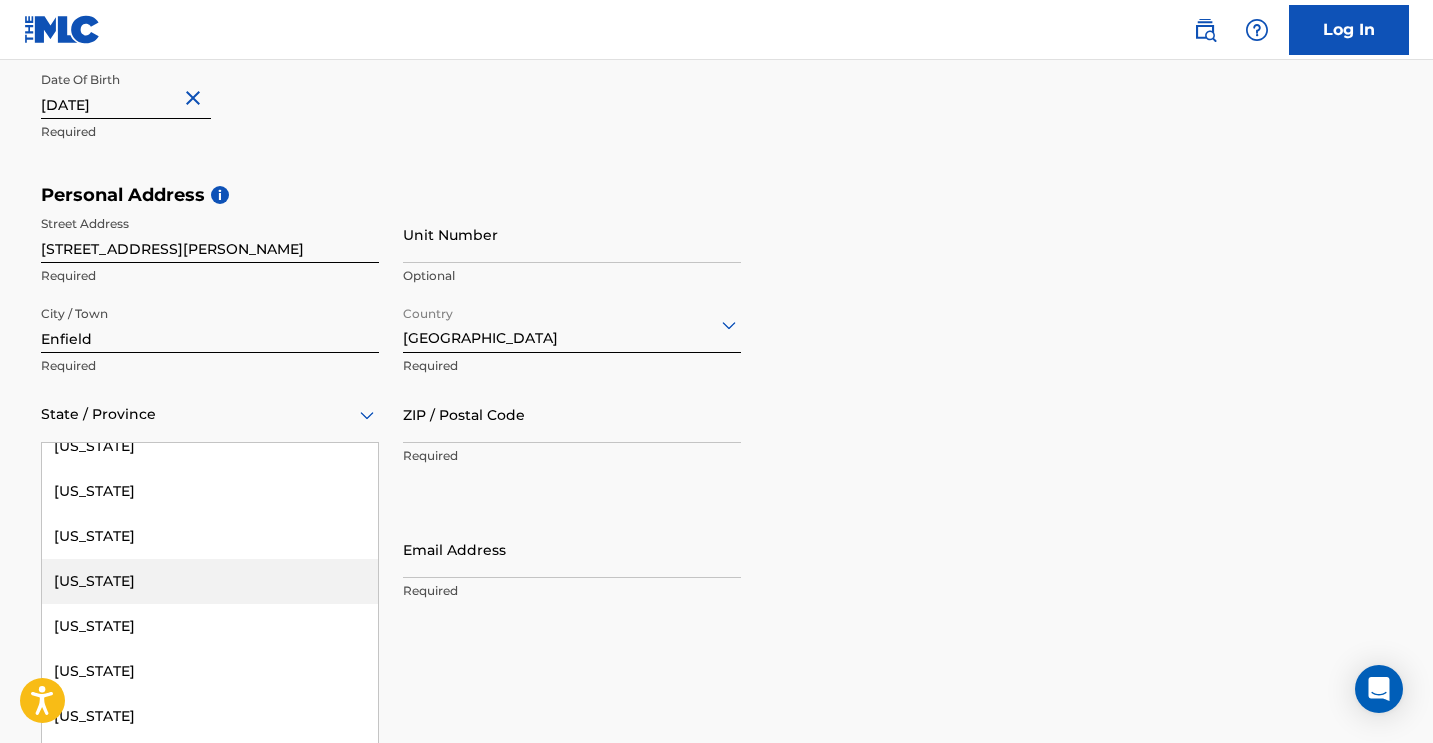 scroll, scrollTop: 1460, scrollLeft: 0, axis: vertical 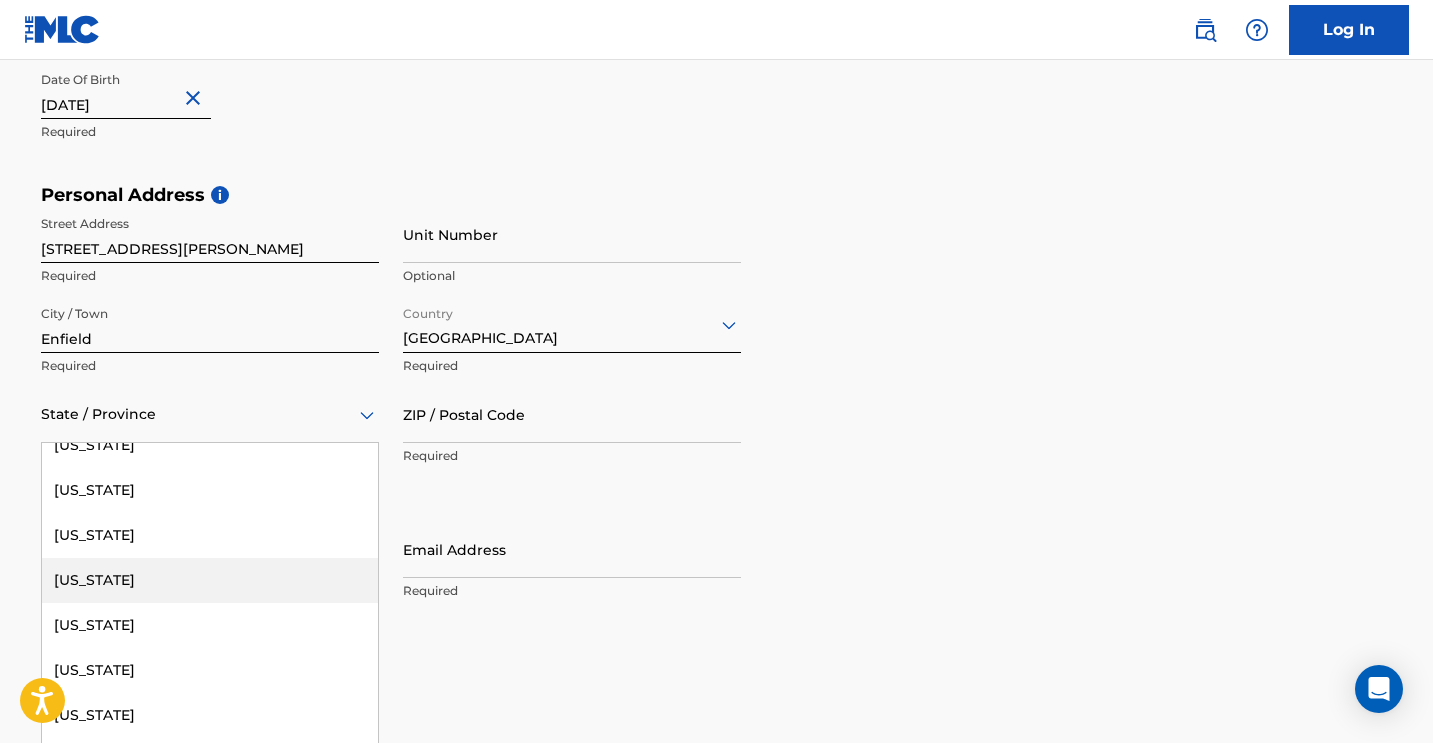 click on "[US_STATE]" at bounding box center (210, 580) 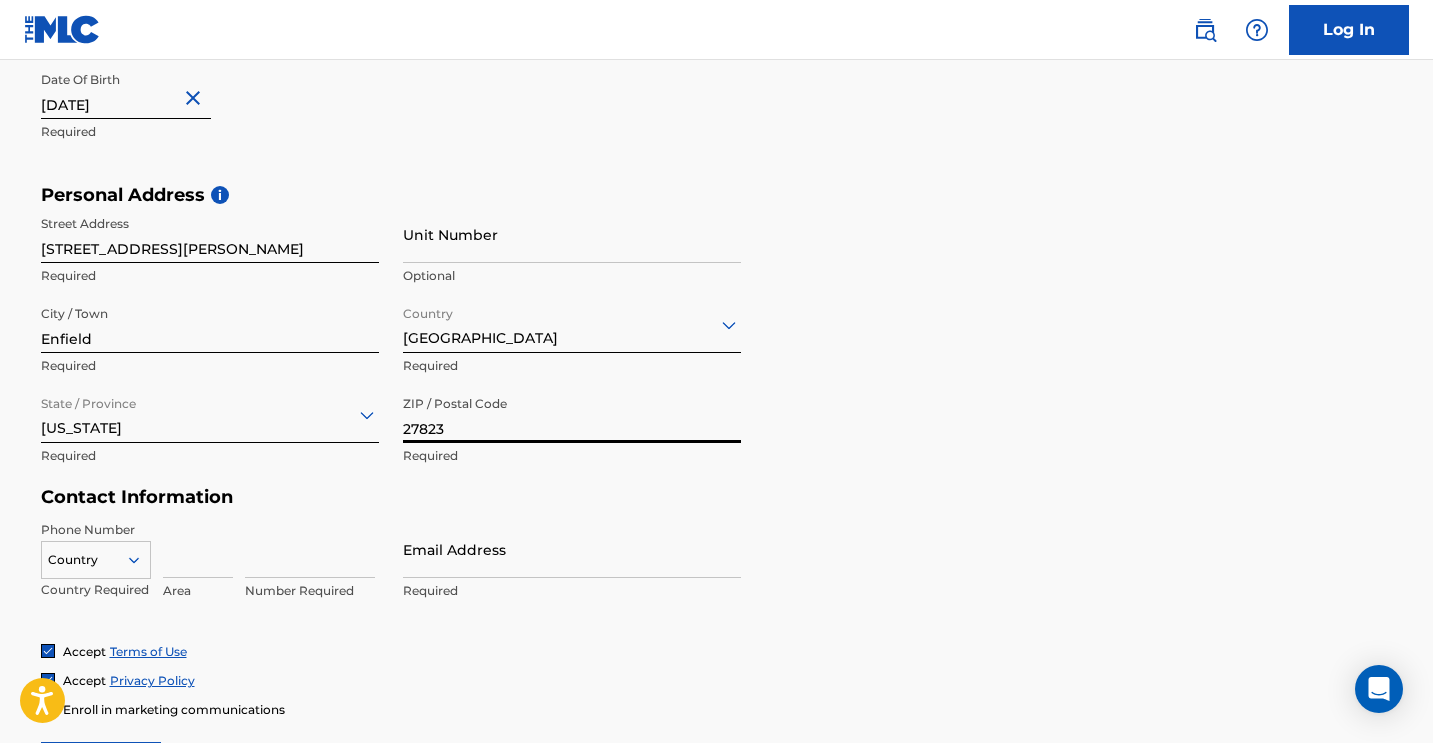 type on "27823" 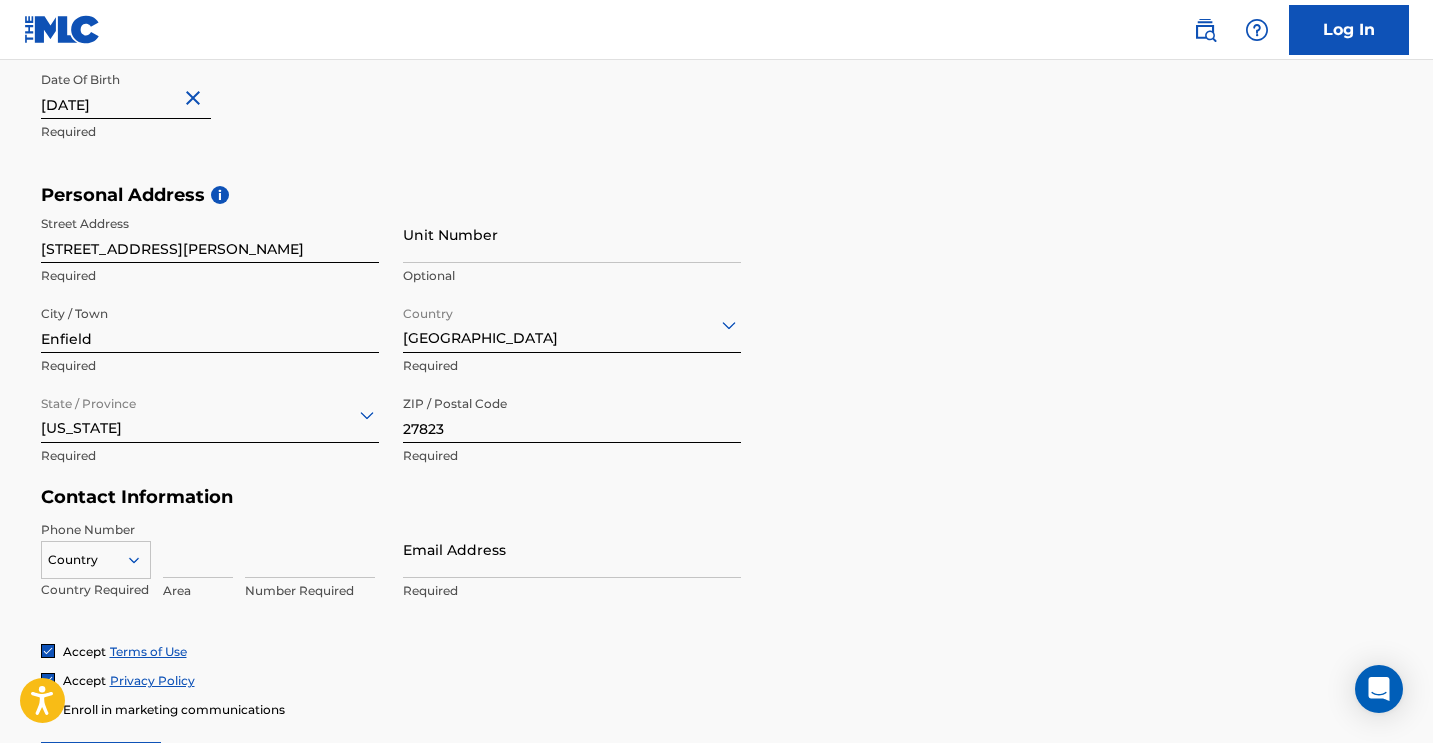 click on "User Information First Name Cedric Required Last Name Jones Required Date Of Birth May 29 1982 Required Personal Address i Street Address 605 Williams Street Required Unit Number Optional City / Town Enfield Required Country United States Required State / Province North Carolina Required ZIP / Postal Code 27823 Required Contact Information Phone Number Country Country Required Area Number Required Email Address Required Accept Terms of Use Accept Privacy Policy Enroll in marketing communications Sign up" at bounding box center (717, 348) 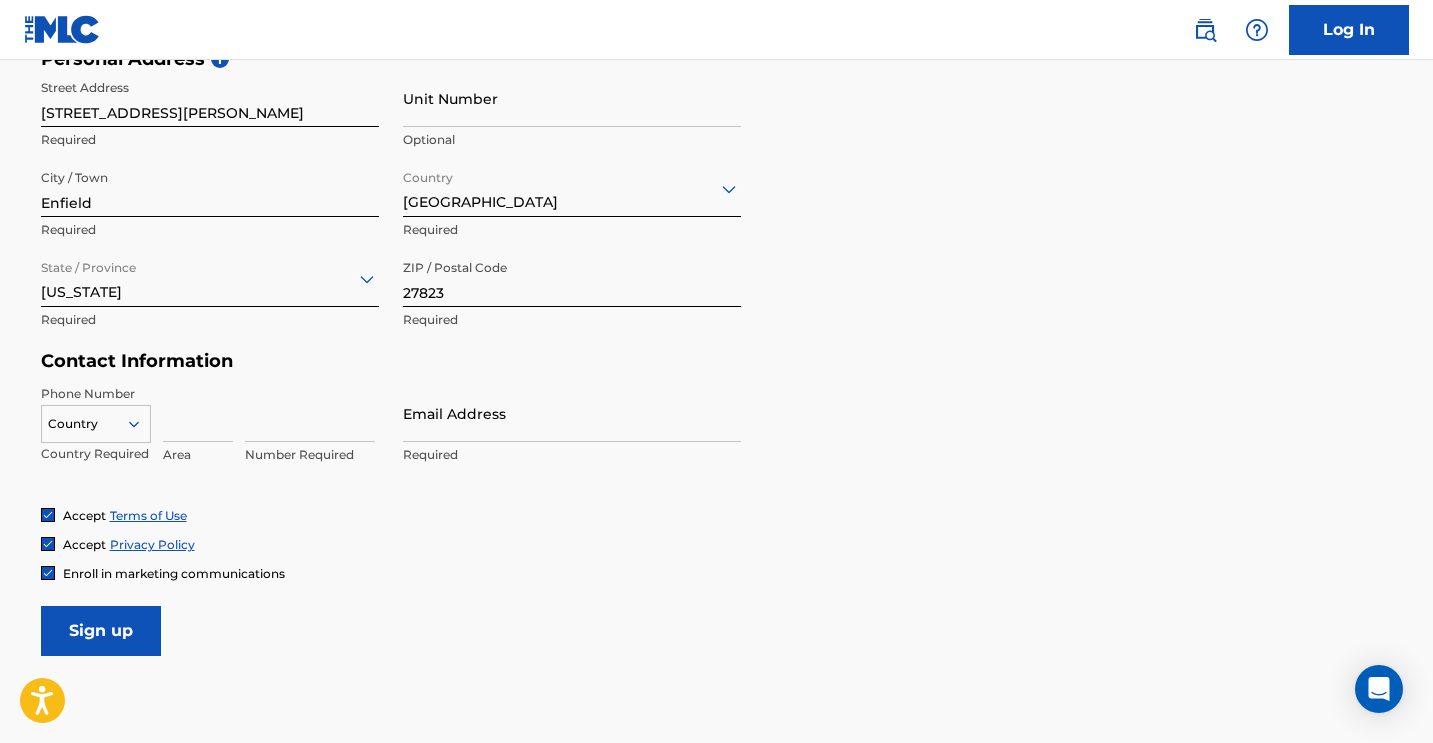 scroll, scrollTop: 701, scrollLeft: 0, axis: vertical 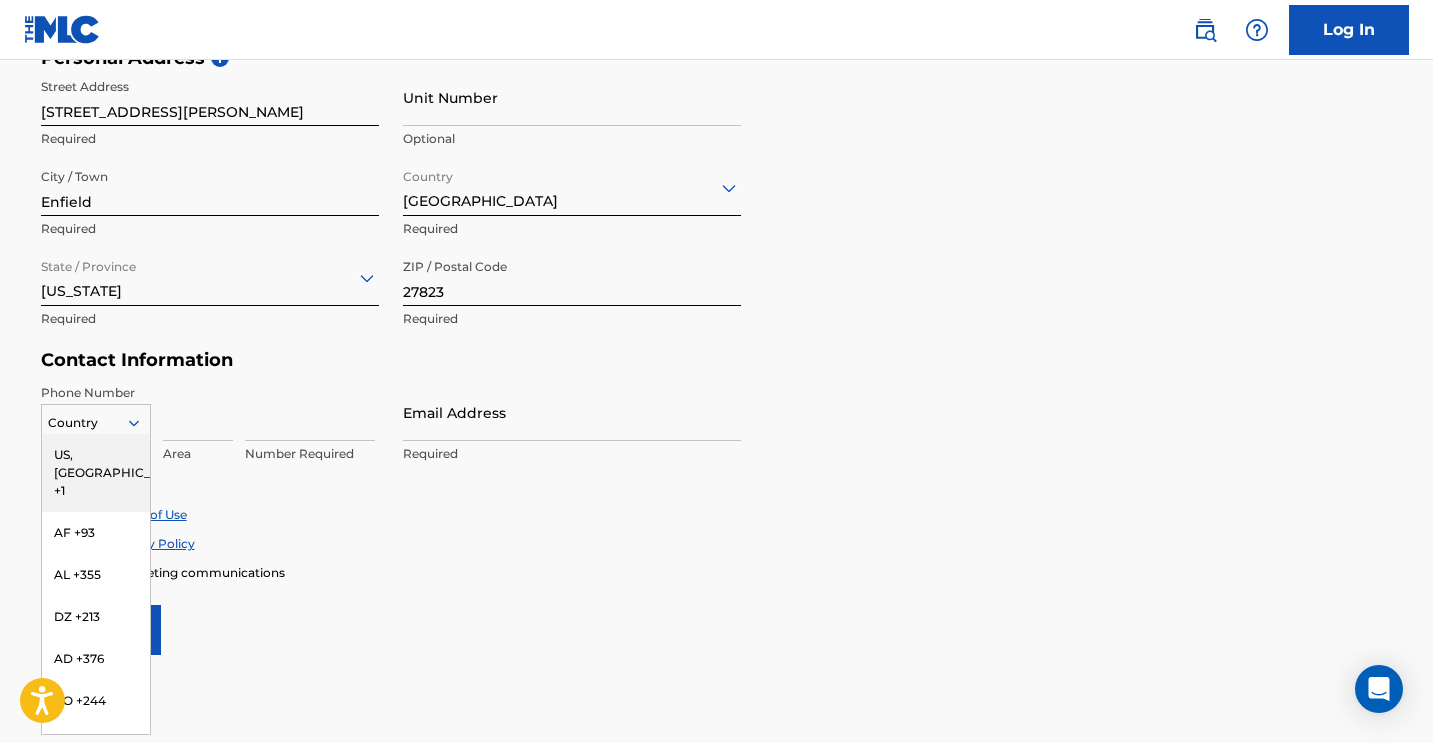 click 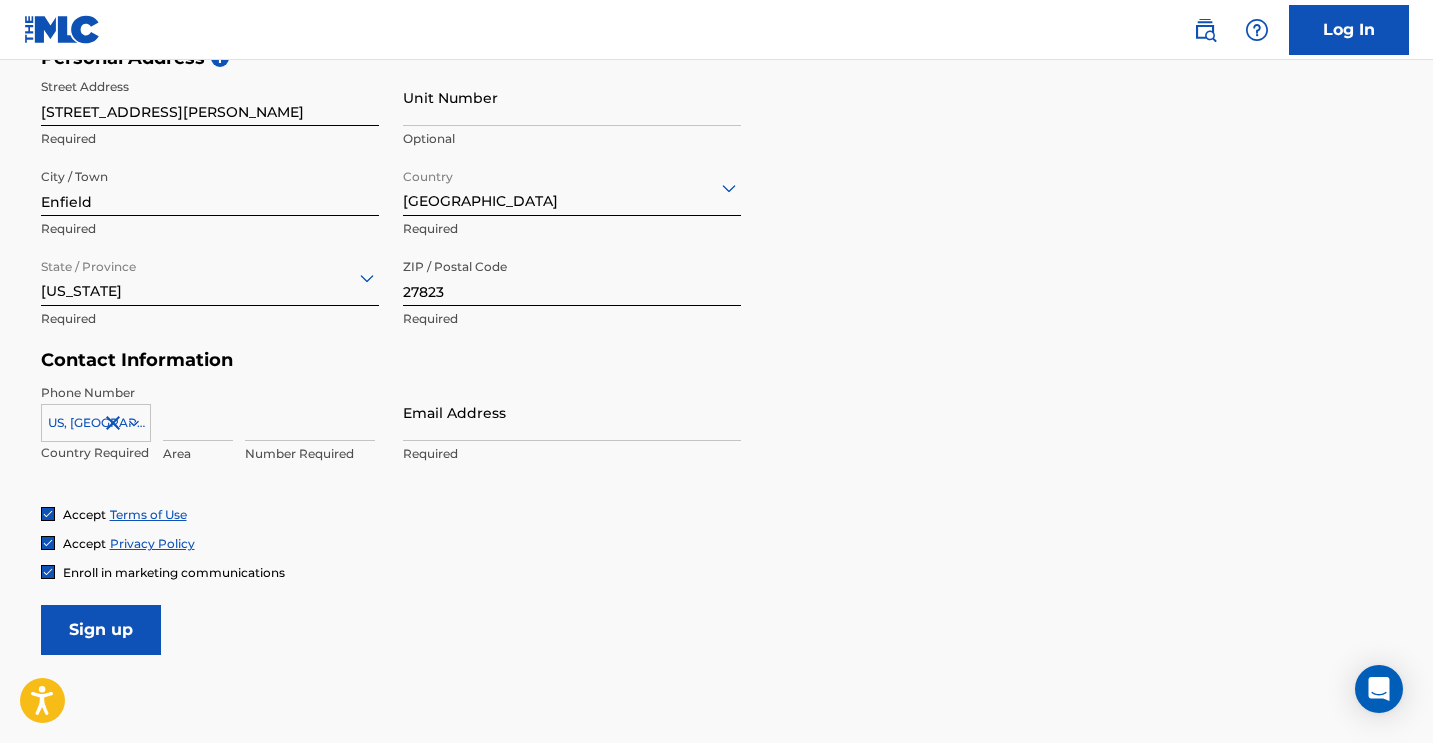 click on "Phone Number US, CA +1 Country Required Area Number Required Email Address Required" at bounding box center (391, 445) 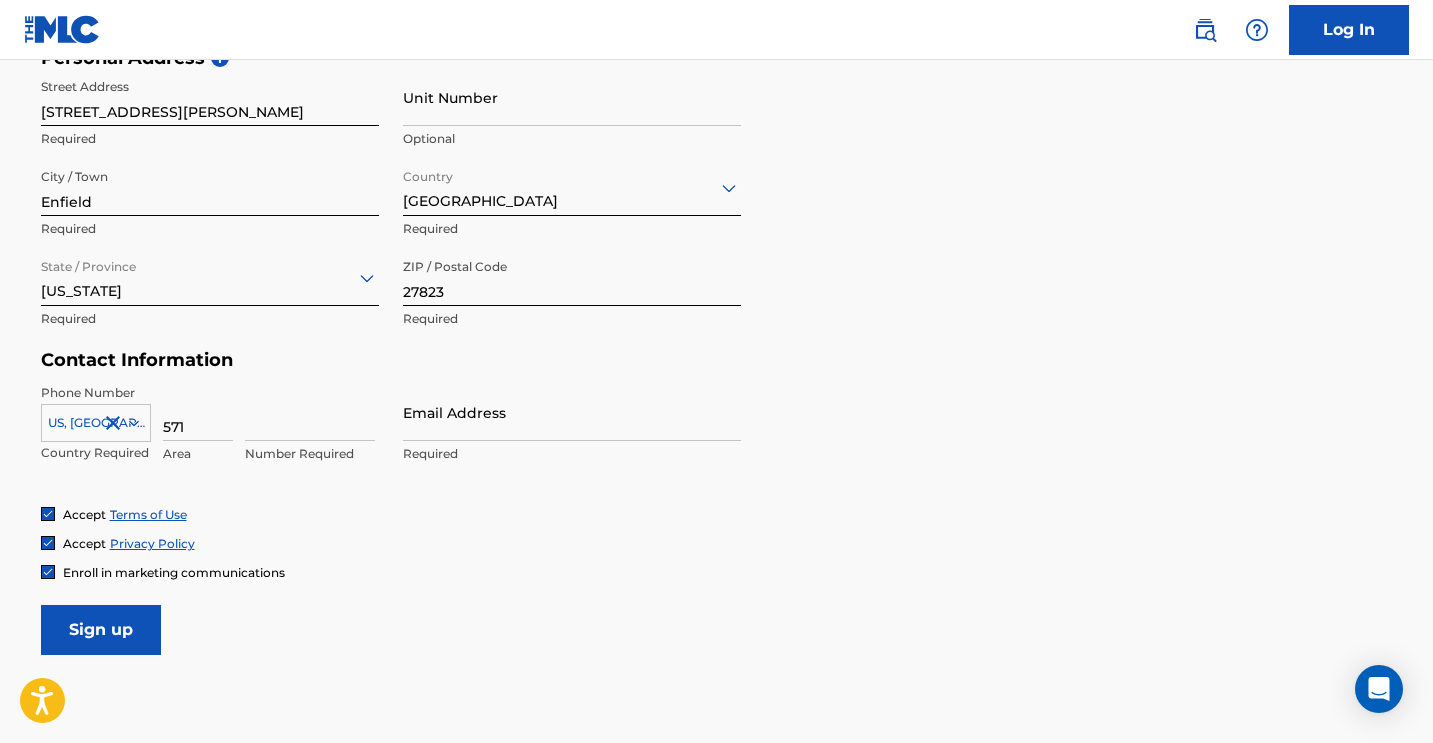type on "571" 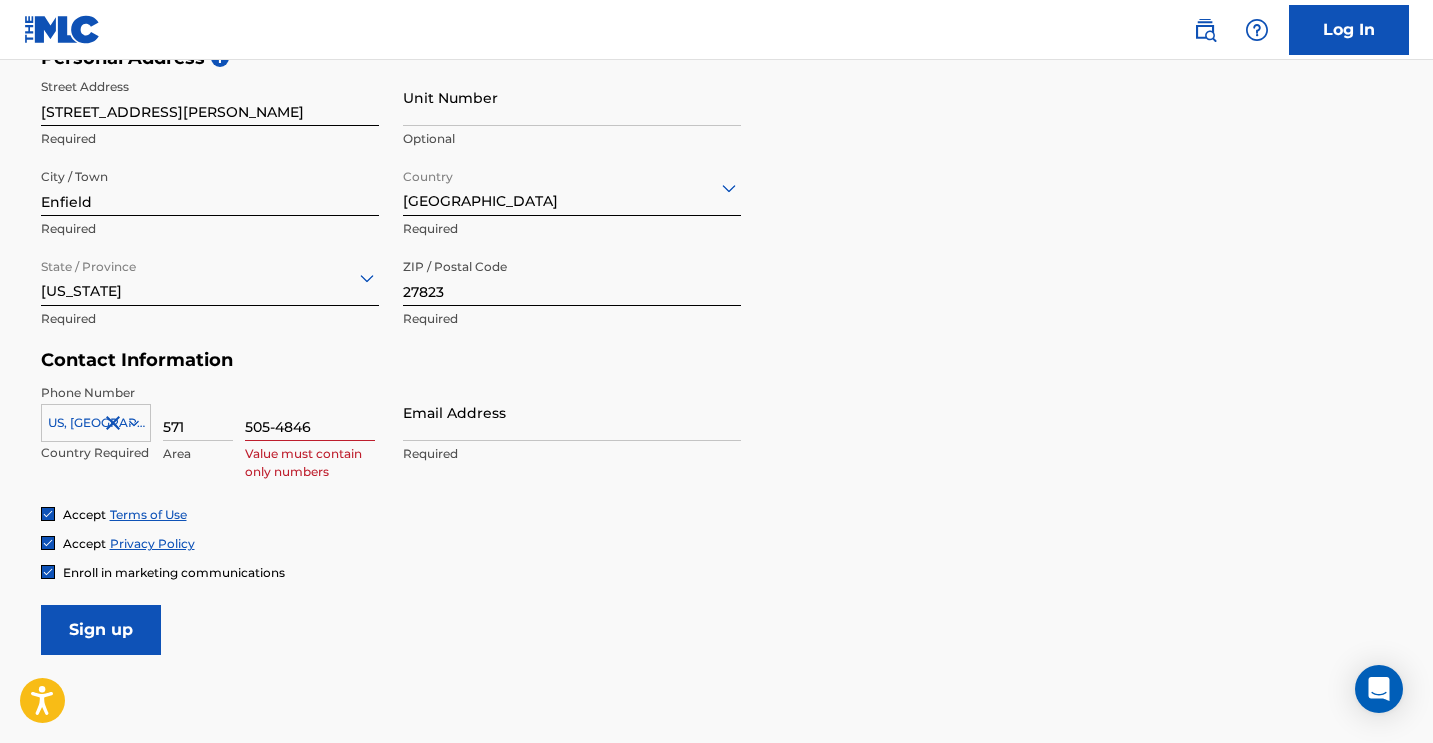 click on "Accept Terms of Use Accept Privacy Policy Enroll in marketing communications" at bounding box center (717, 543) 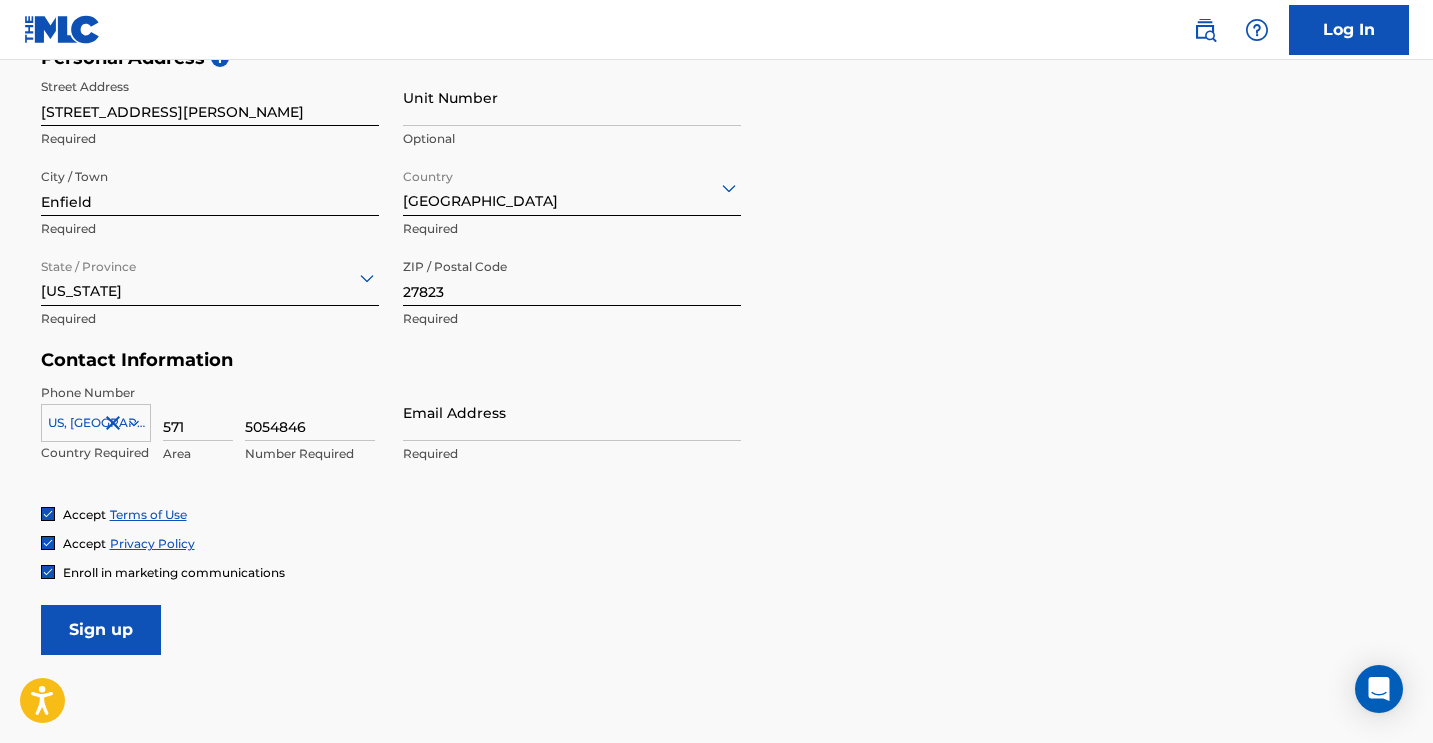 type on "5054846" 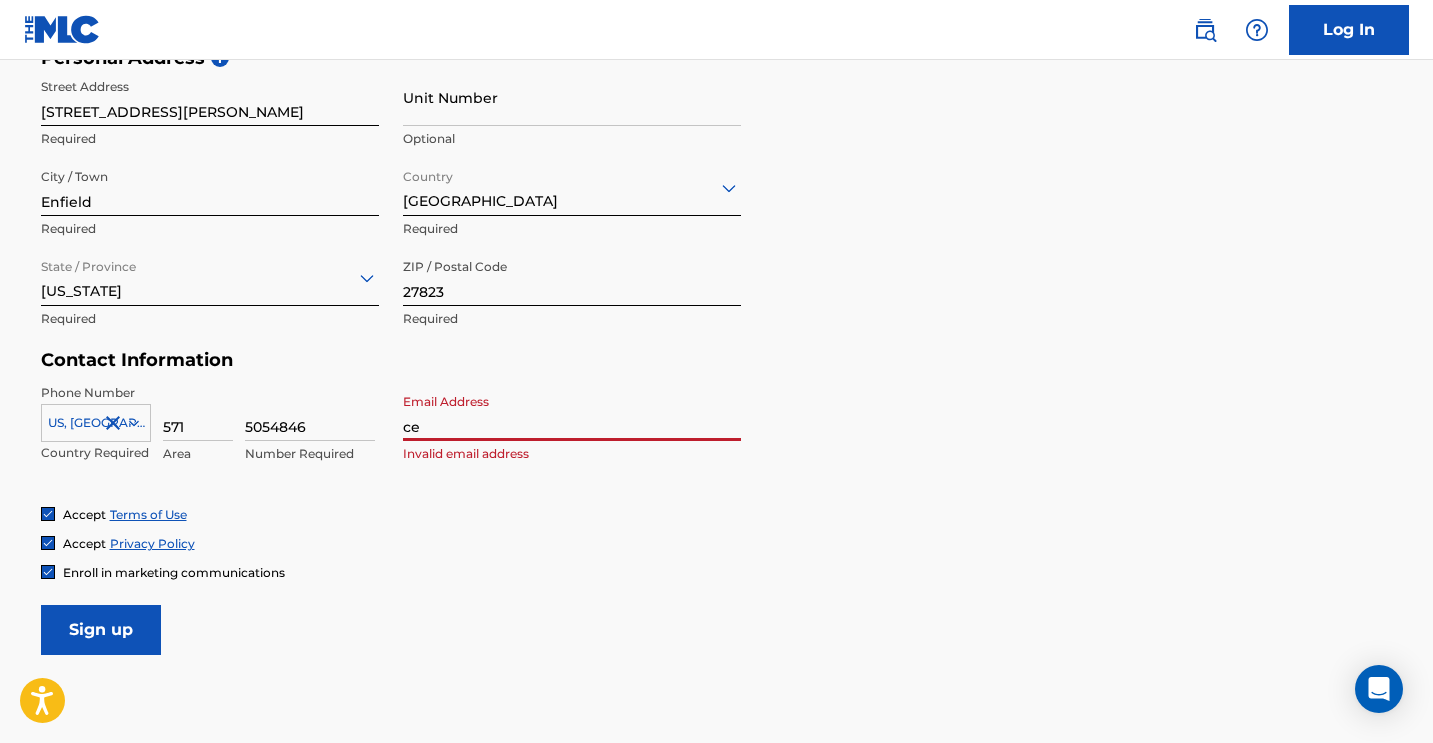 type on "c" 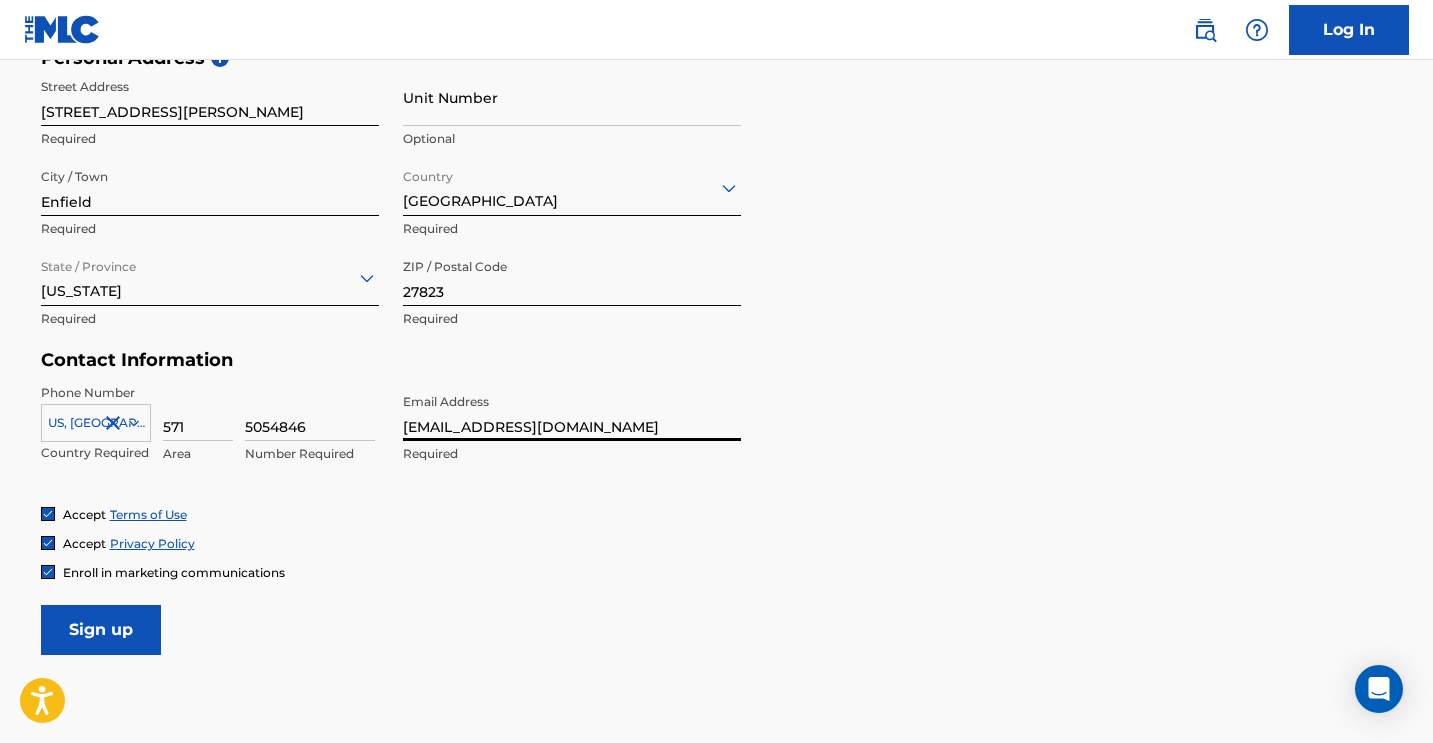 type on "[EMAIL_ADDRESS][DOMAIN_NAME]" 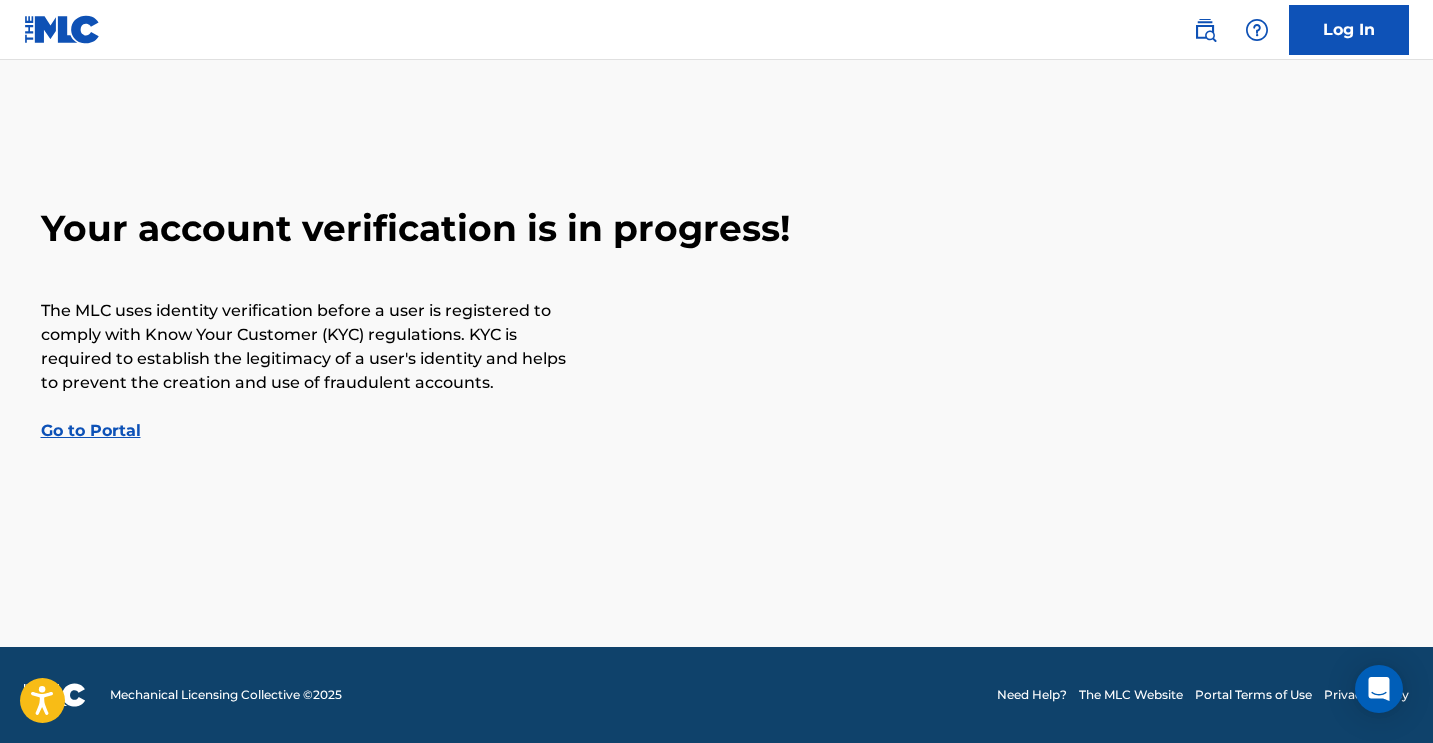 scroll, scrollTop: 0, scrollLeft: 0, axis: both 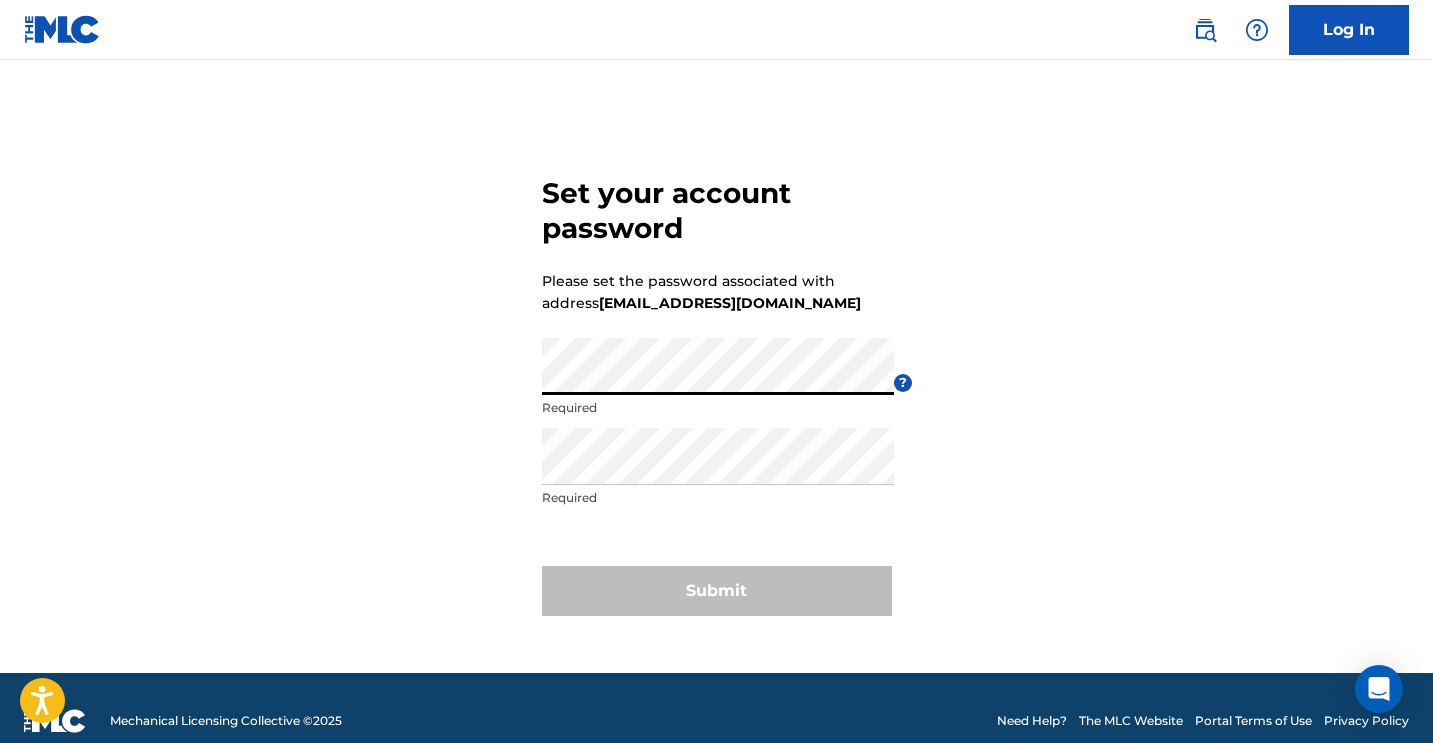 click on "Set your account password Please set the password associated with   address  [EMAIL_ADDRESS][DOMAIN_NAME] Password   Required ? Re enter password   Required Submit" at bounding box center [717, 391] 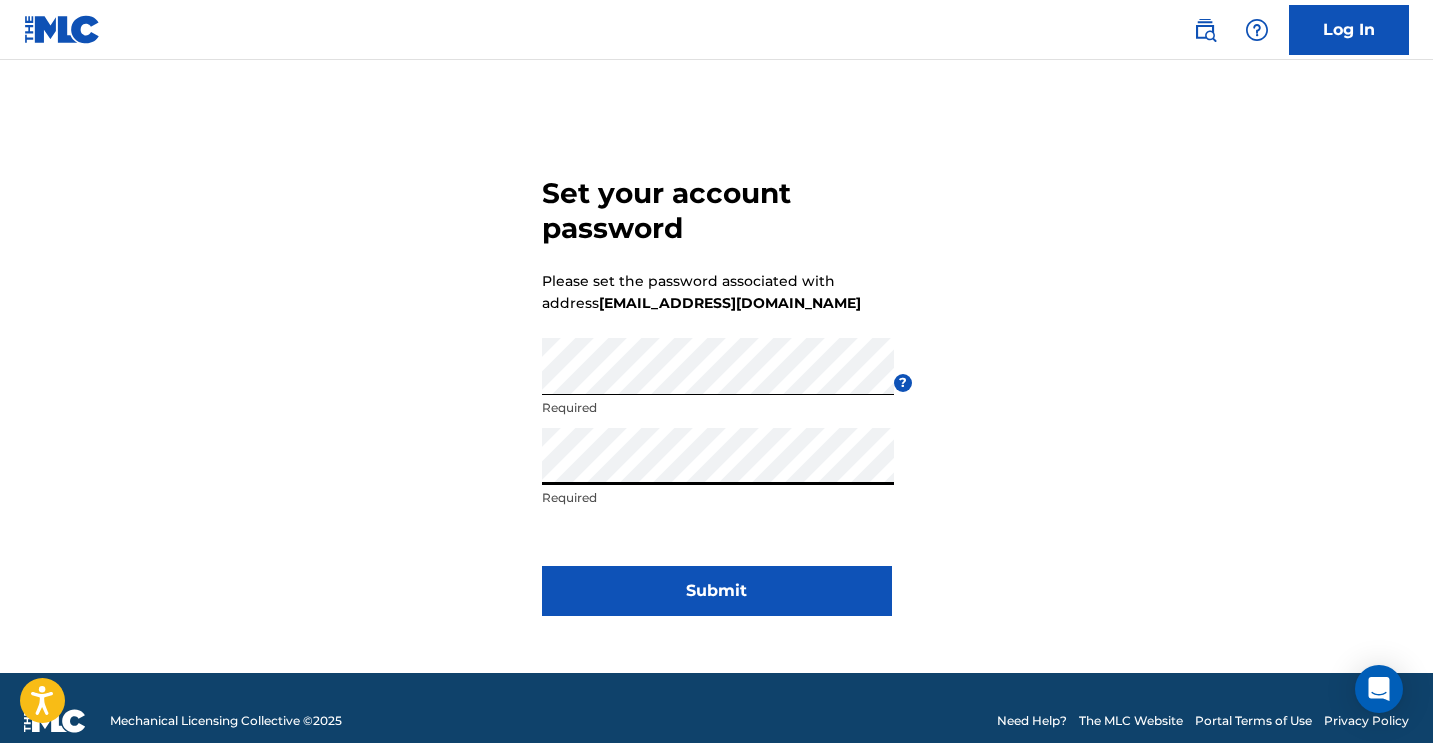 click on "Submit" at bounding box center [717, 591] 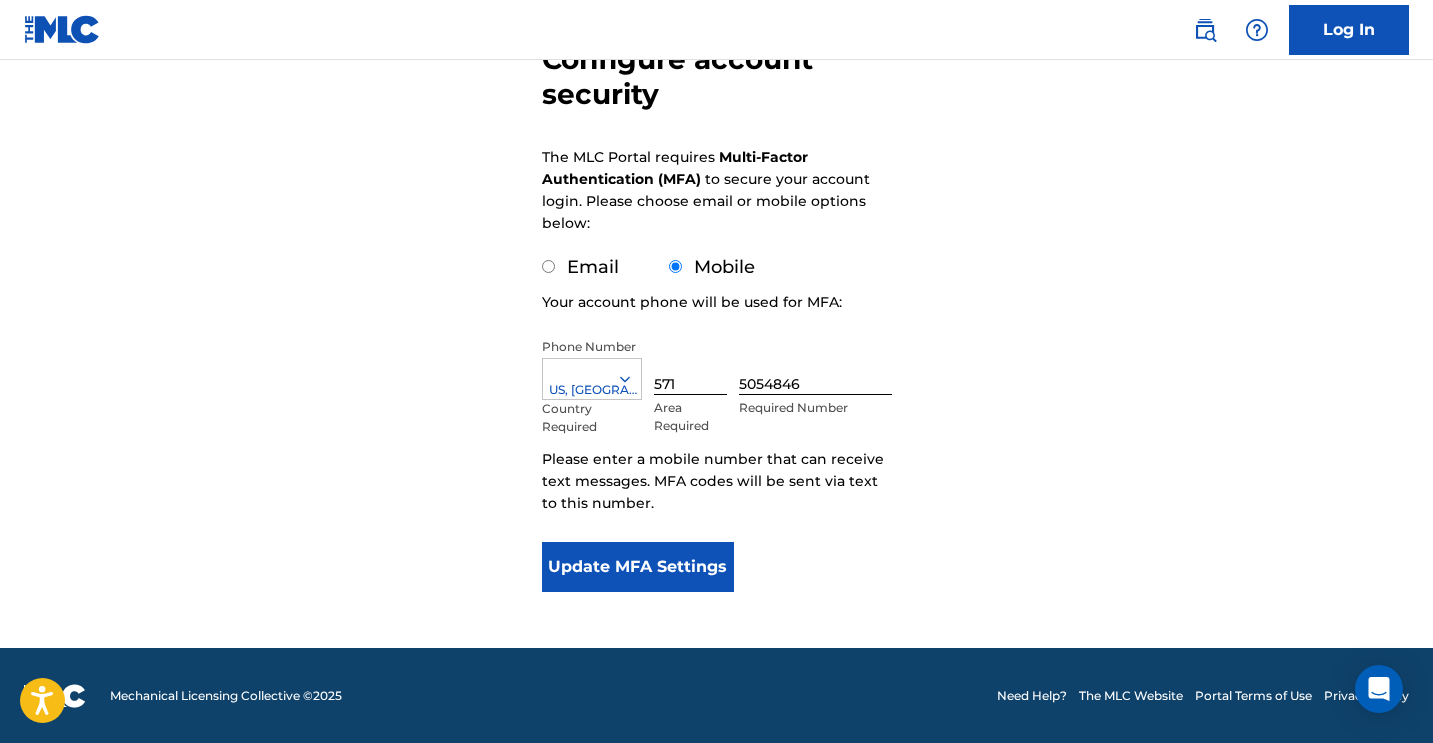 scroll, scrollTop: 219, scrollLeft: 0, axis: vertical 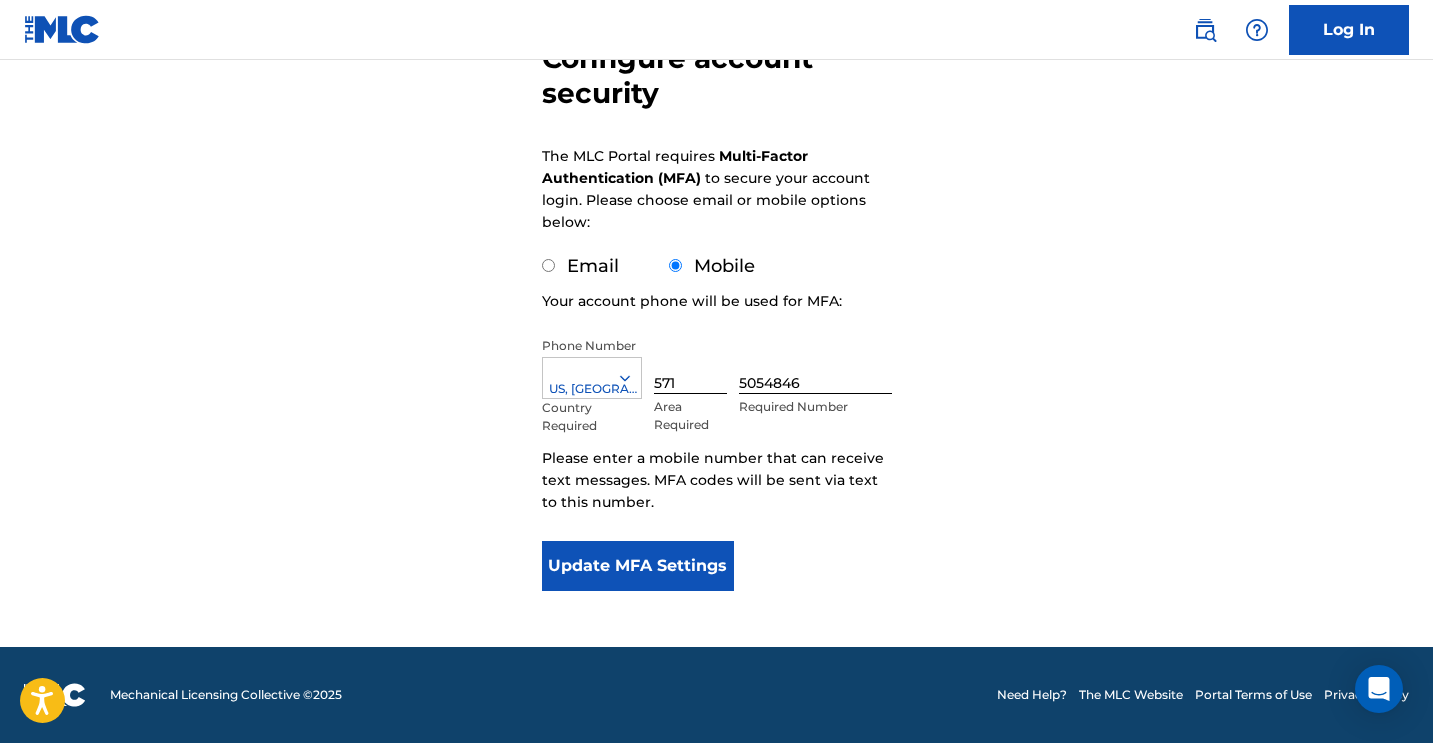 click on "Update MFA Settings" at bounding box center [638, 566] 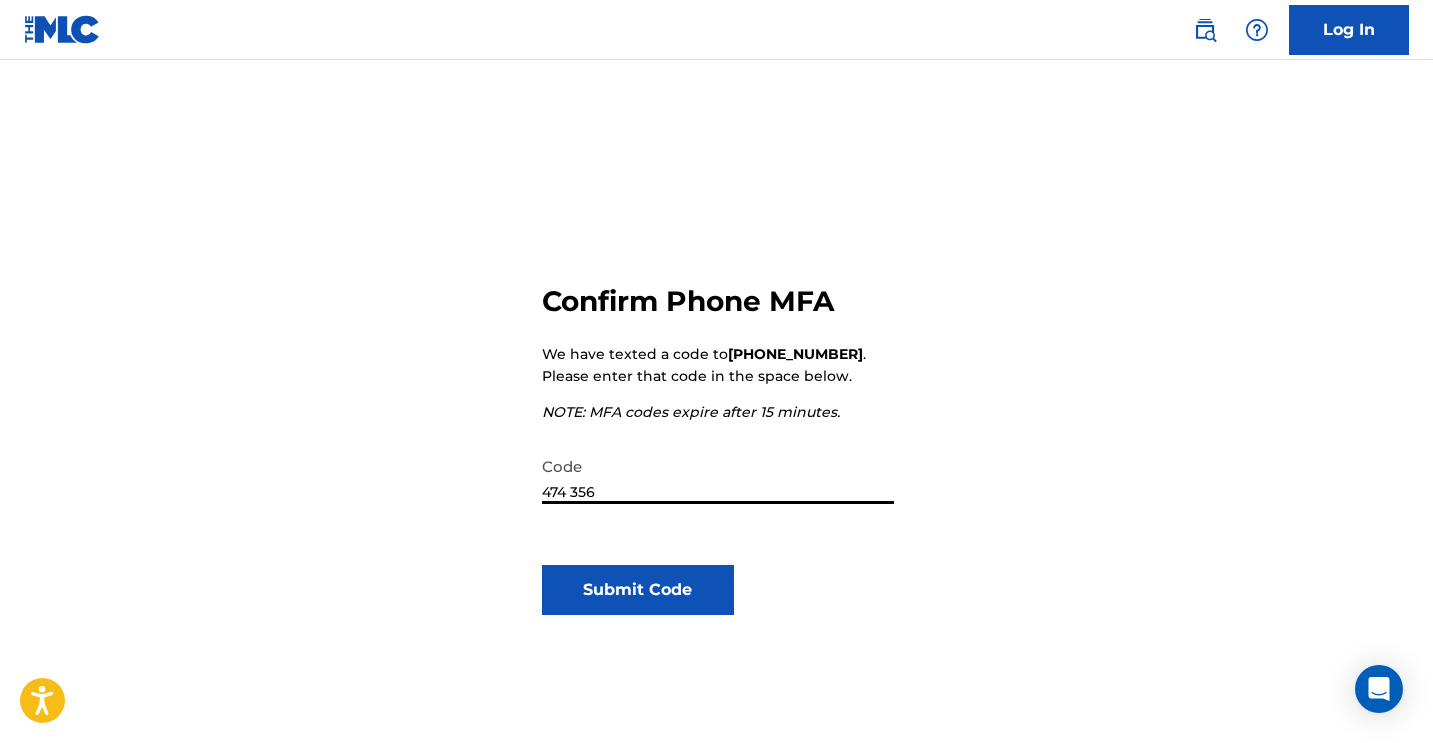 scroll, scrollTop: 74, scrollLeft: 0, axis: vertical 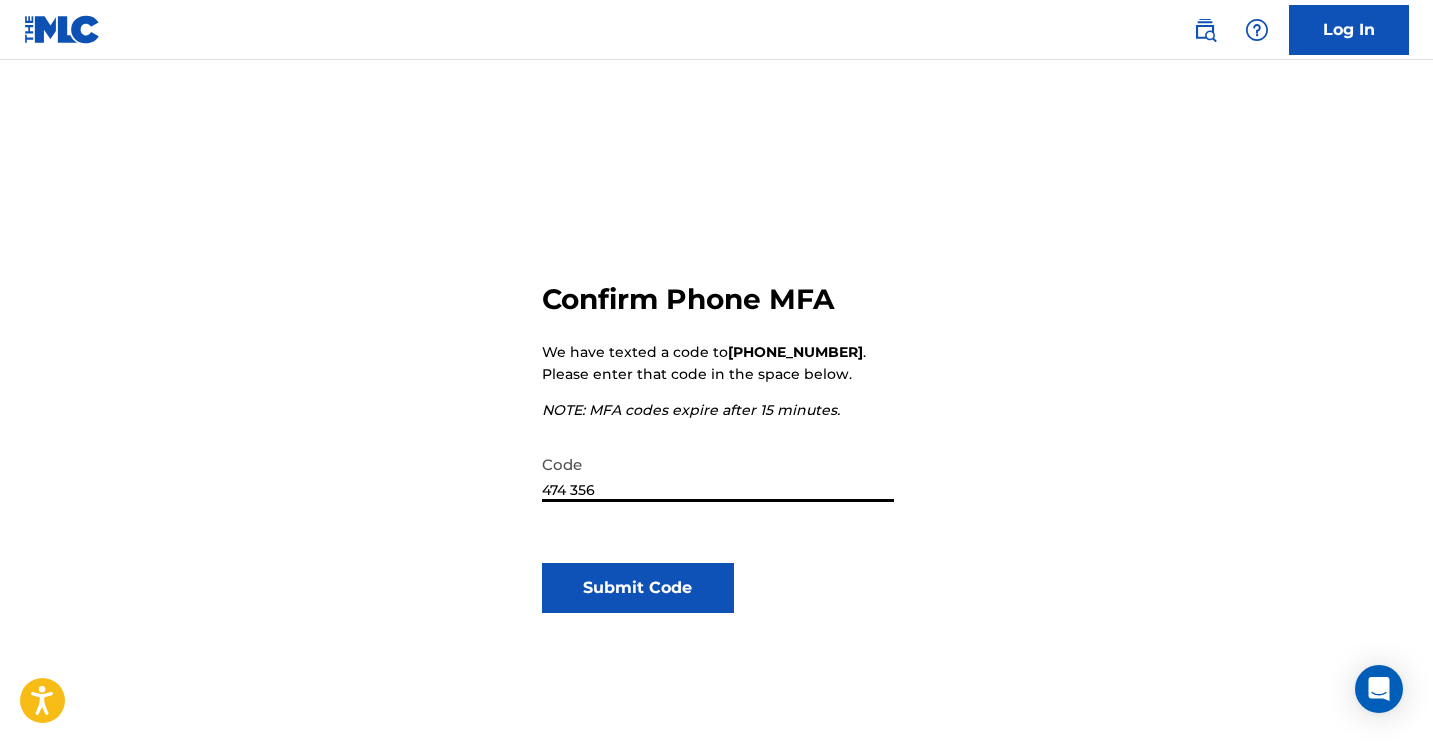 type on "474 356" 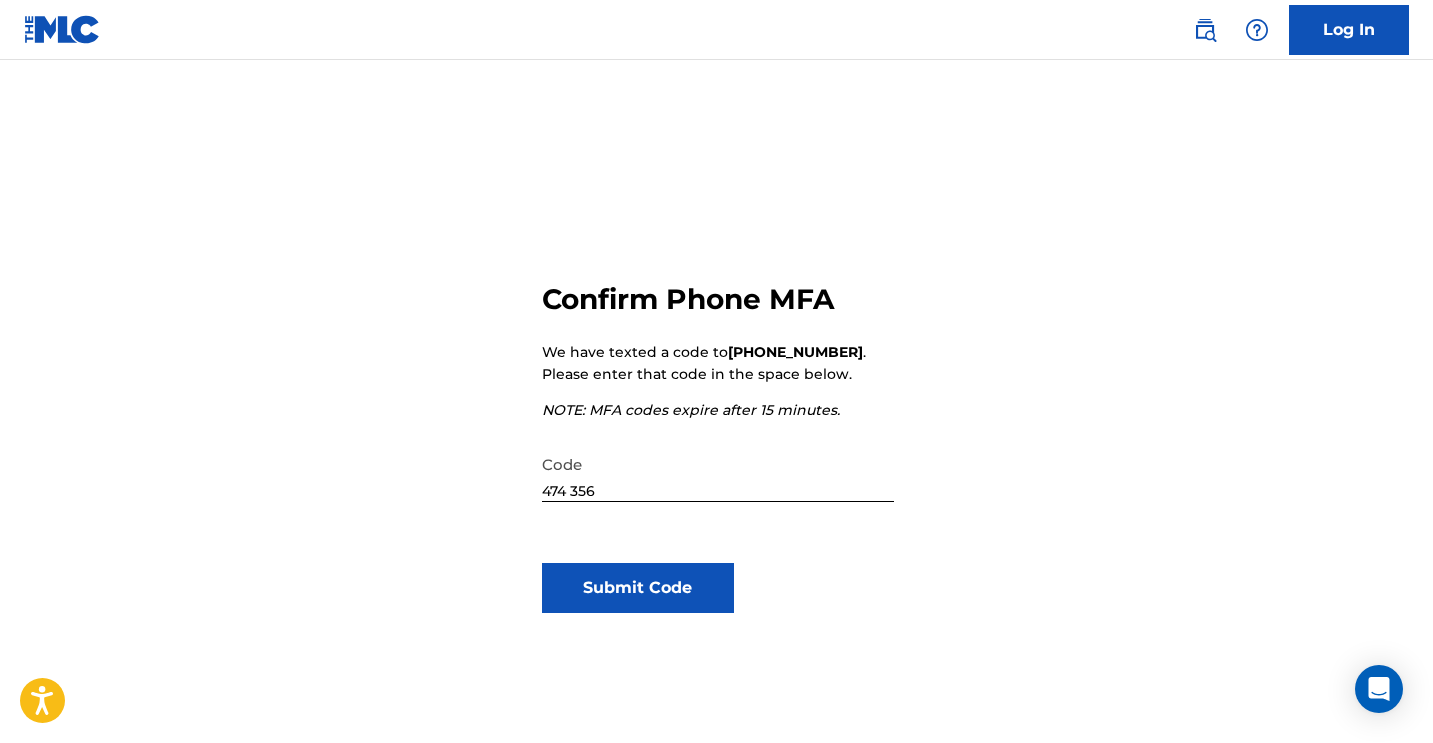 click on "Submit Code" at bounding box center (638, 588) 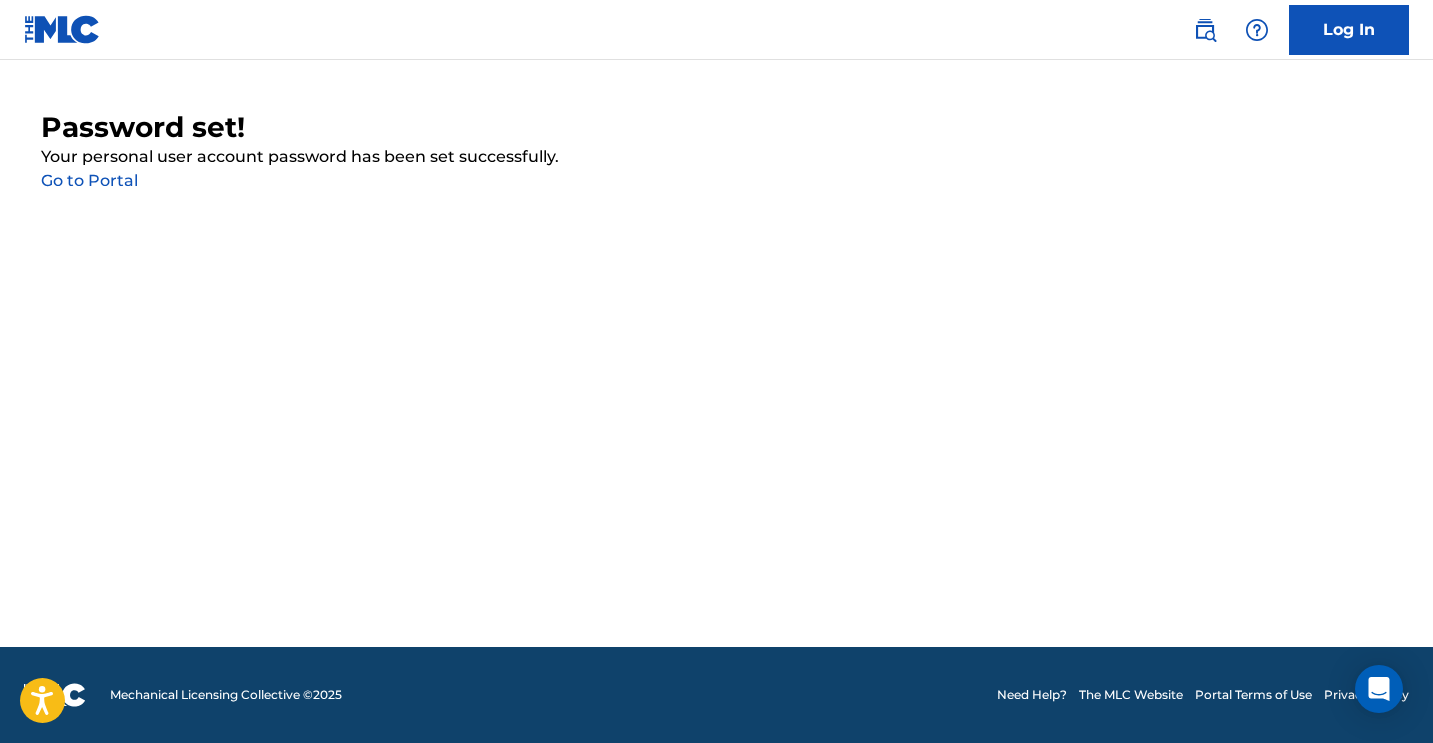 scroll, scrollTop: 0, scrollLeft: 0, axis: both 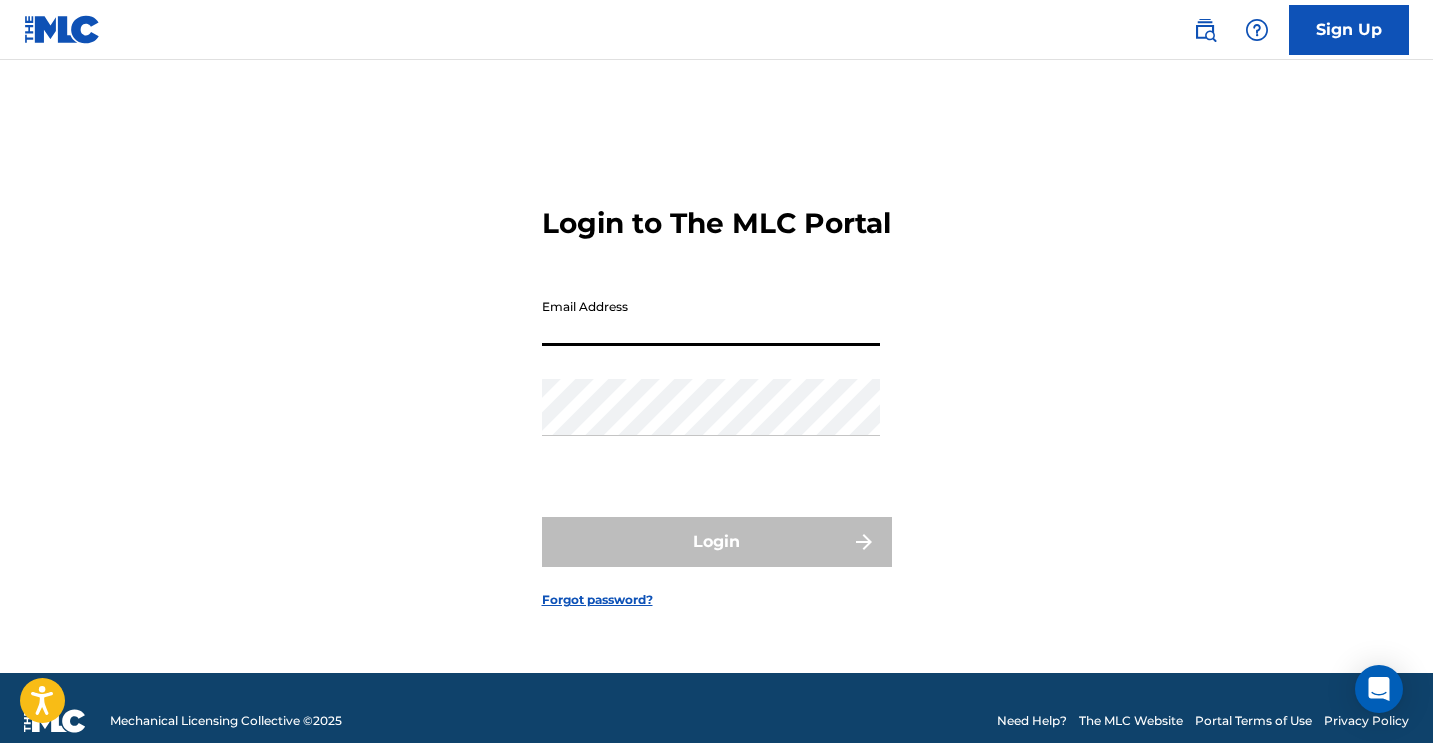 type on "[EMAIL_ADDRESS][DOMAIN_NAME]" 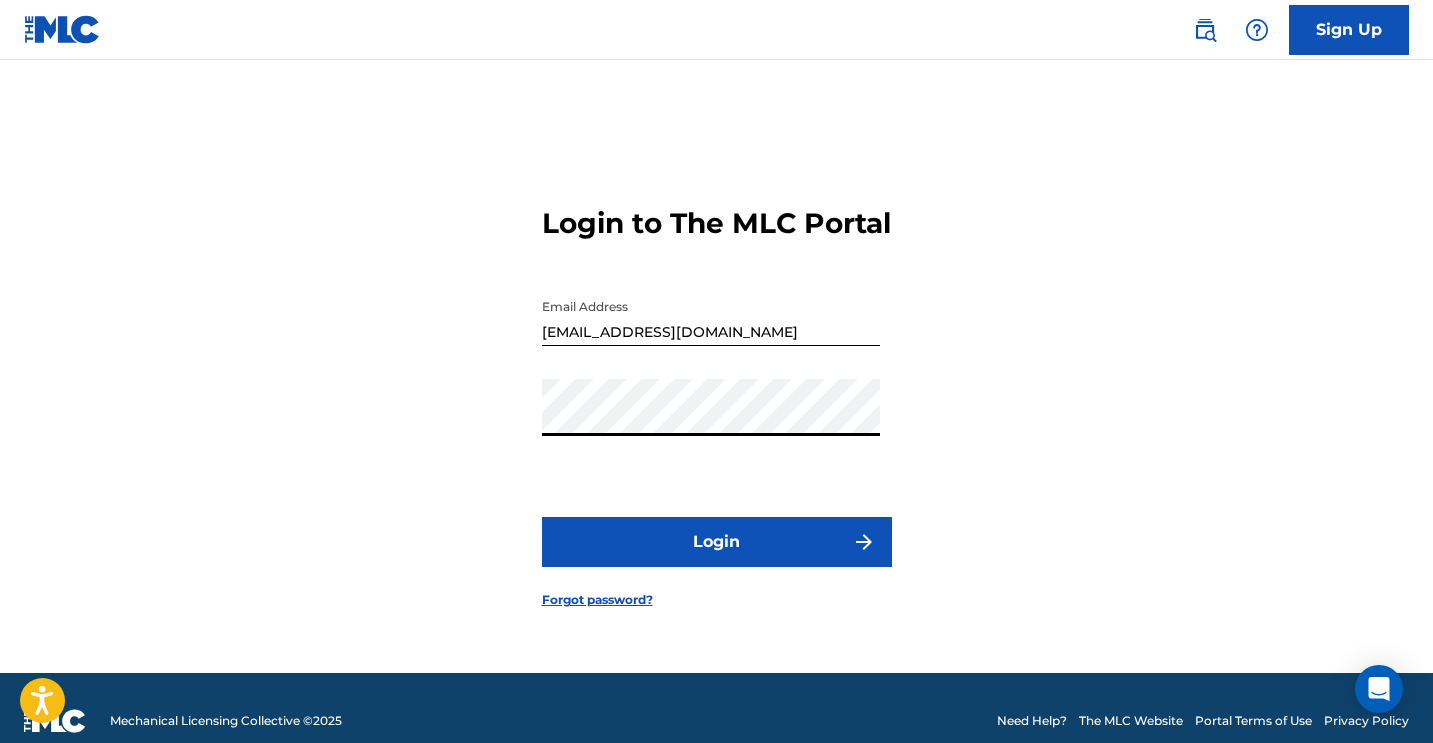 click on "Login" at bounding box center [717, 542] 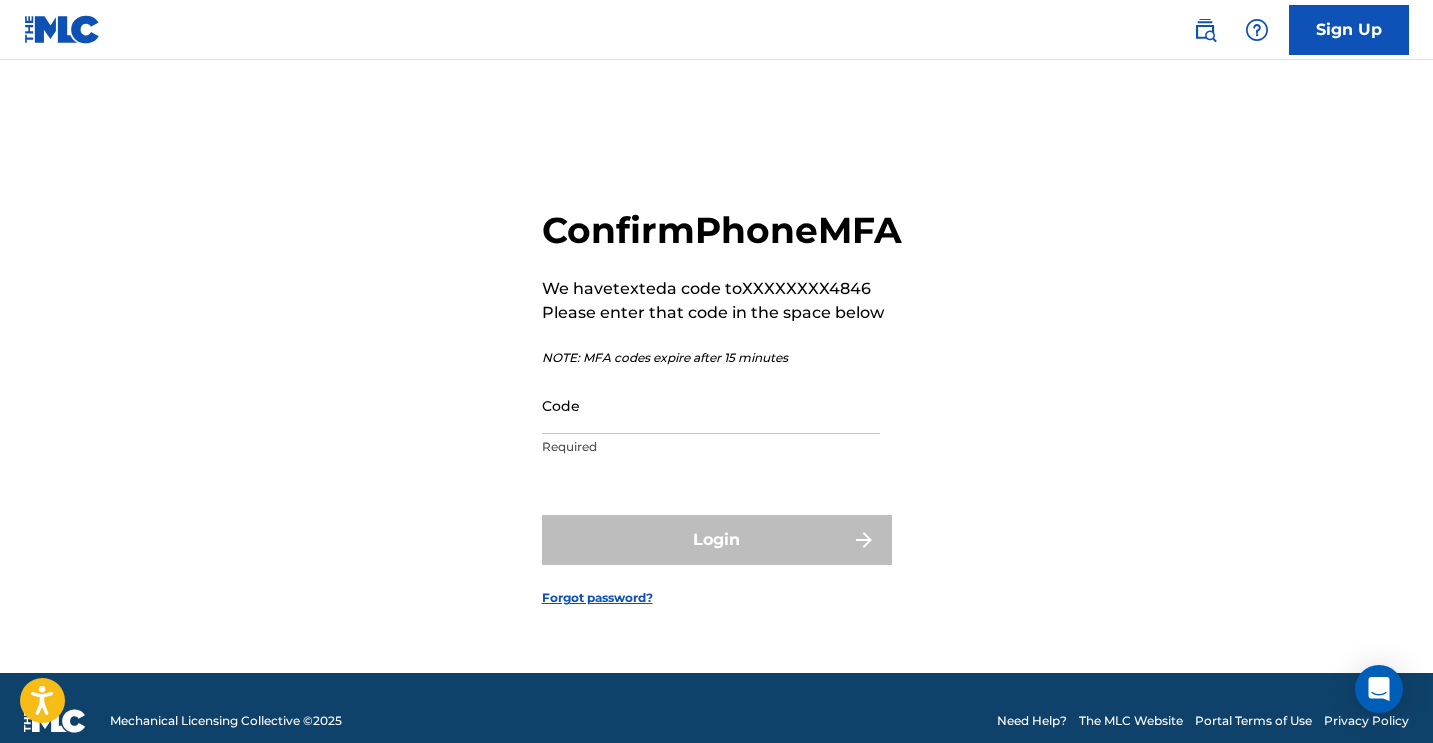 click on "Code" at bounding box center (711, 405) 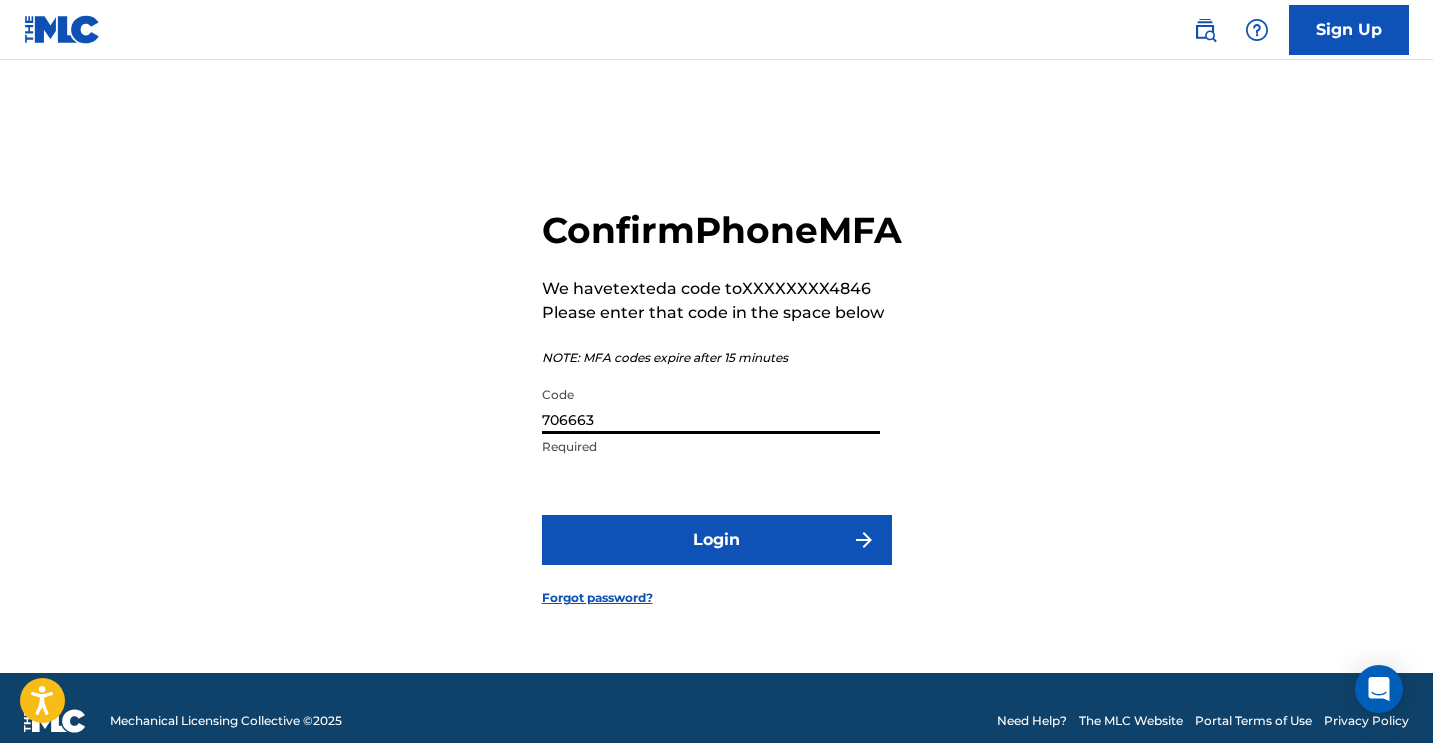 type on "706663" 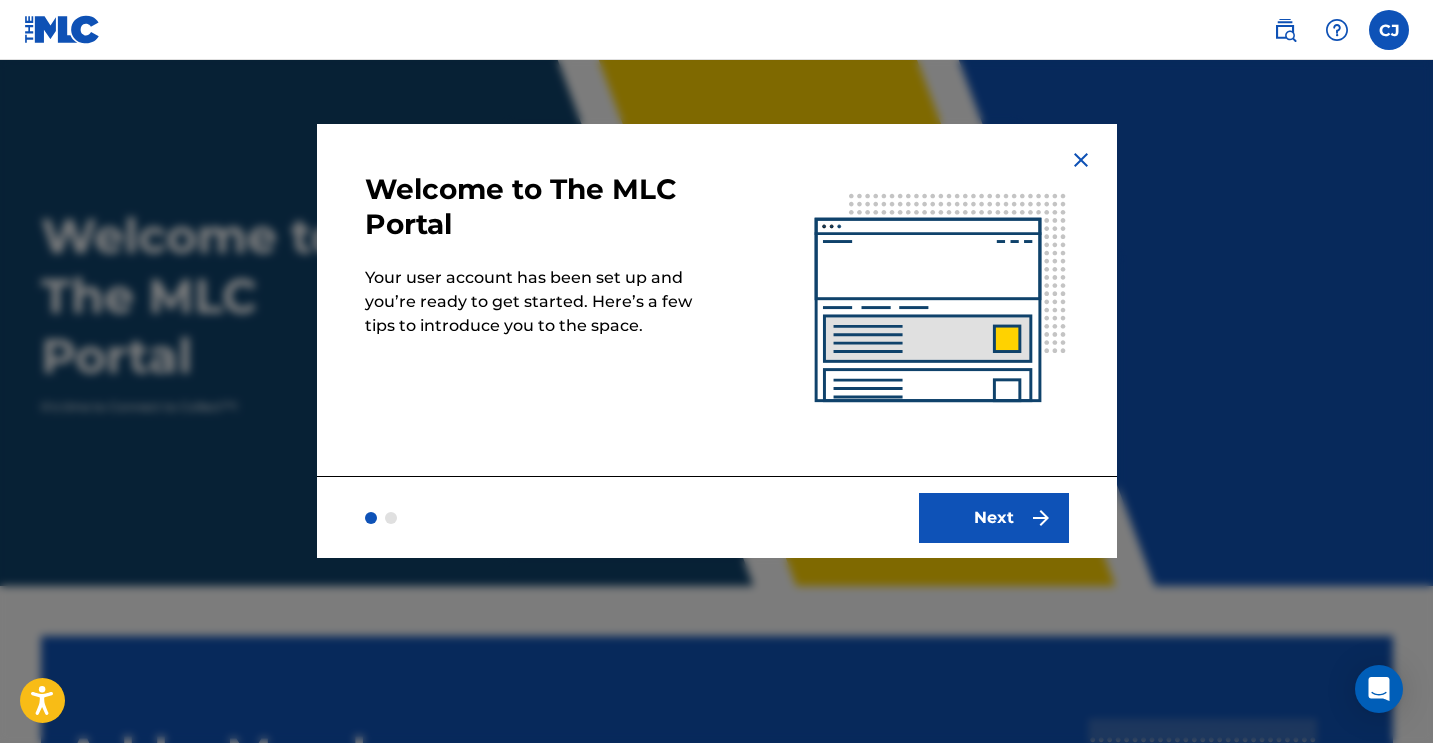 scroll, scrollTop: 0, scrollLeft: 0, axis: both 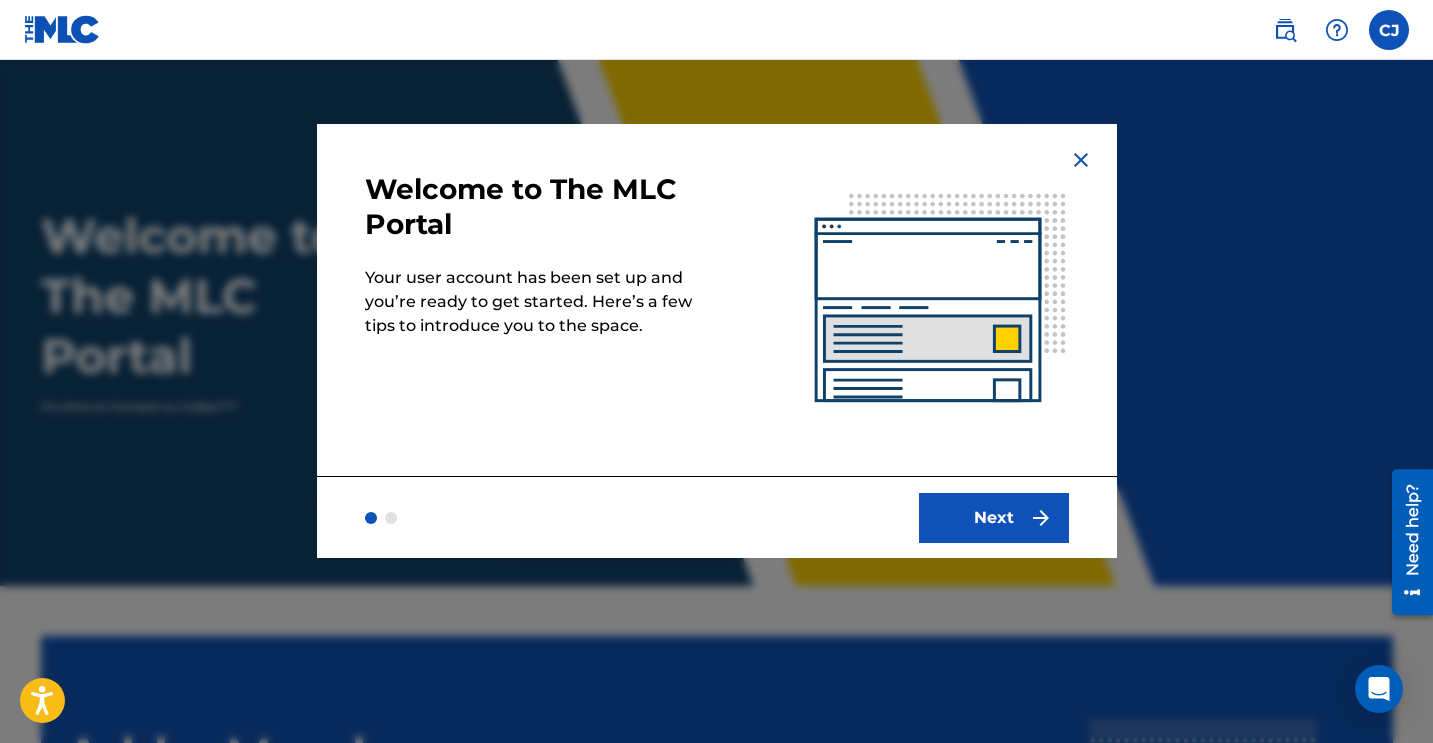 click on "Next" at bounding box center (994, 518) 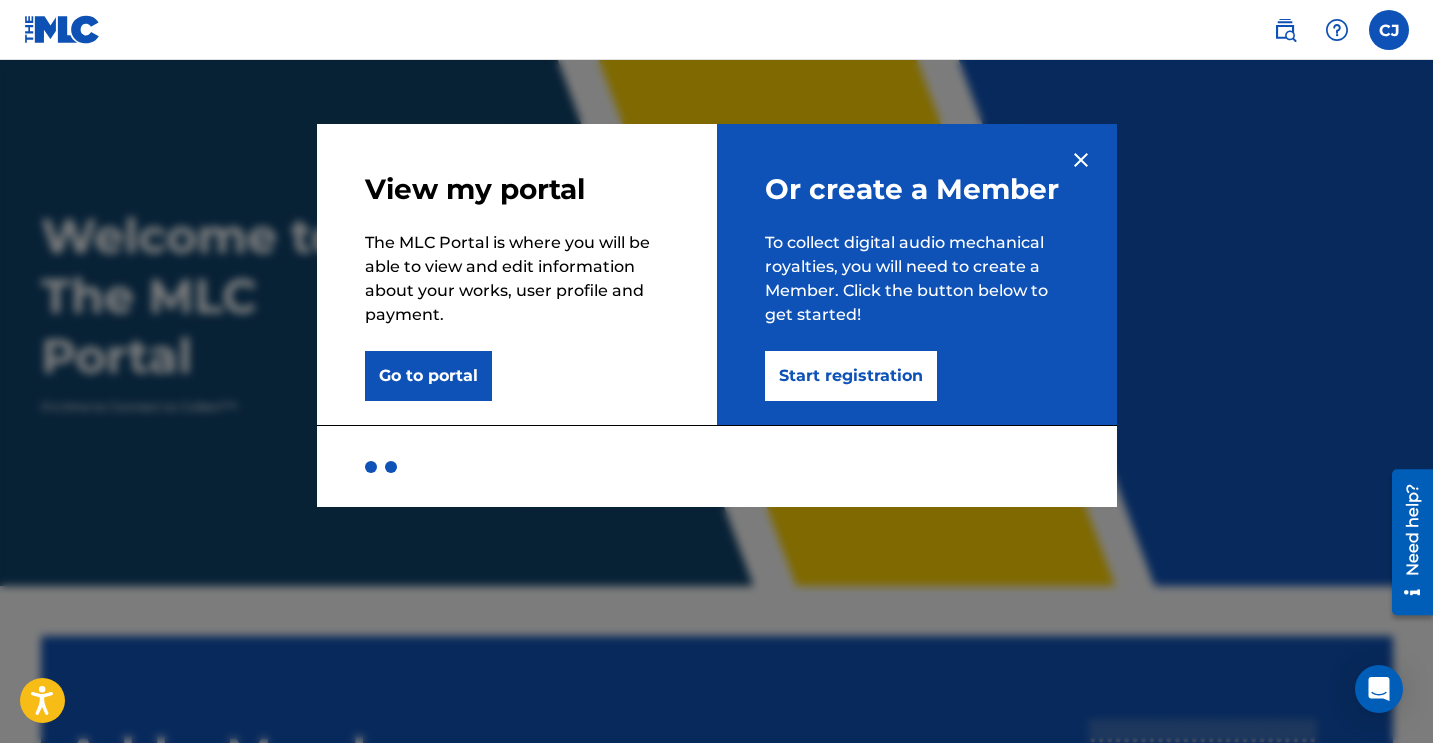 click on "Start registration" at bounding box center [851, 376] 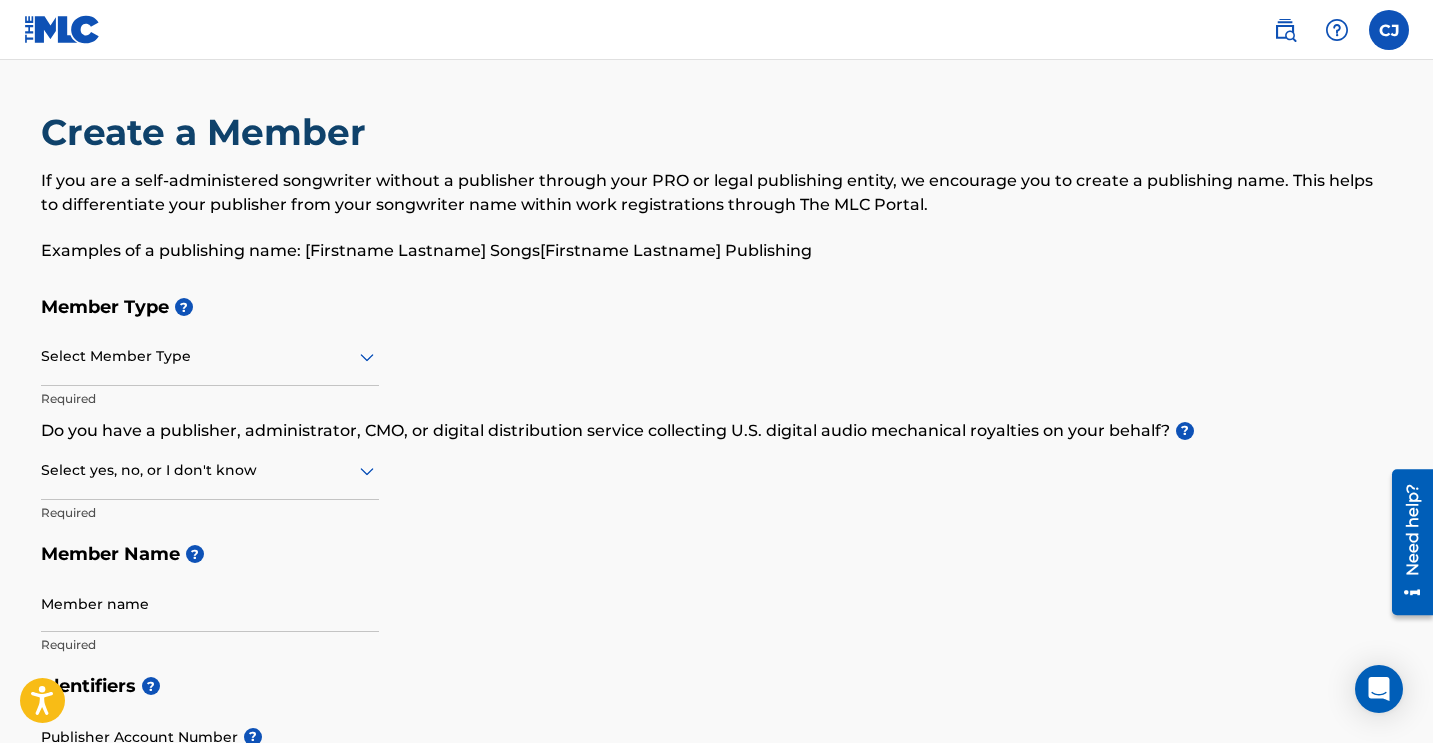 click 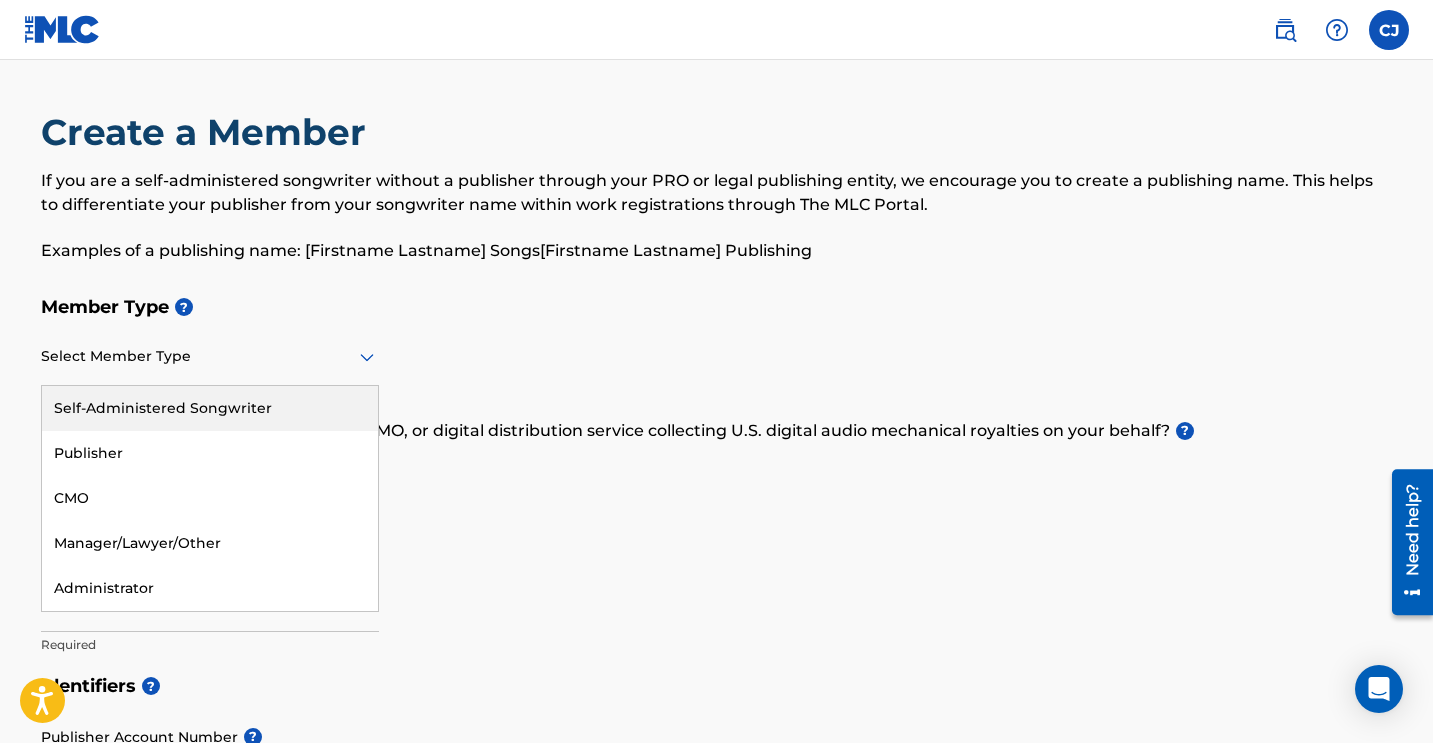 click on "Self-Administered Songwriter" at bounding box center (210, 408) 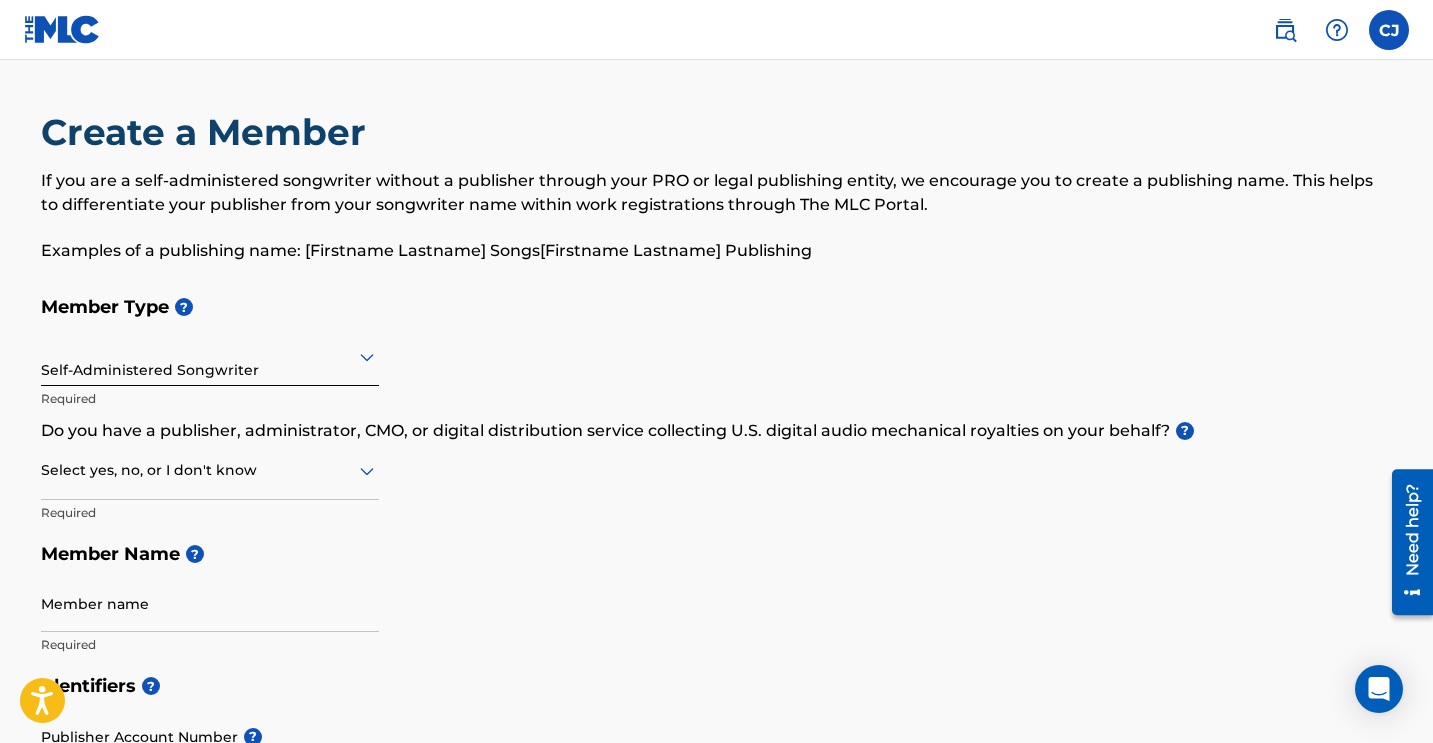 click 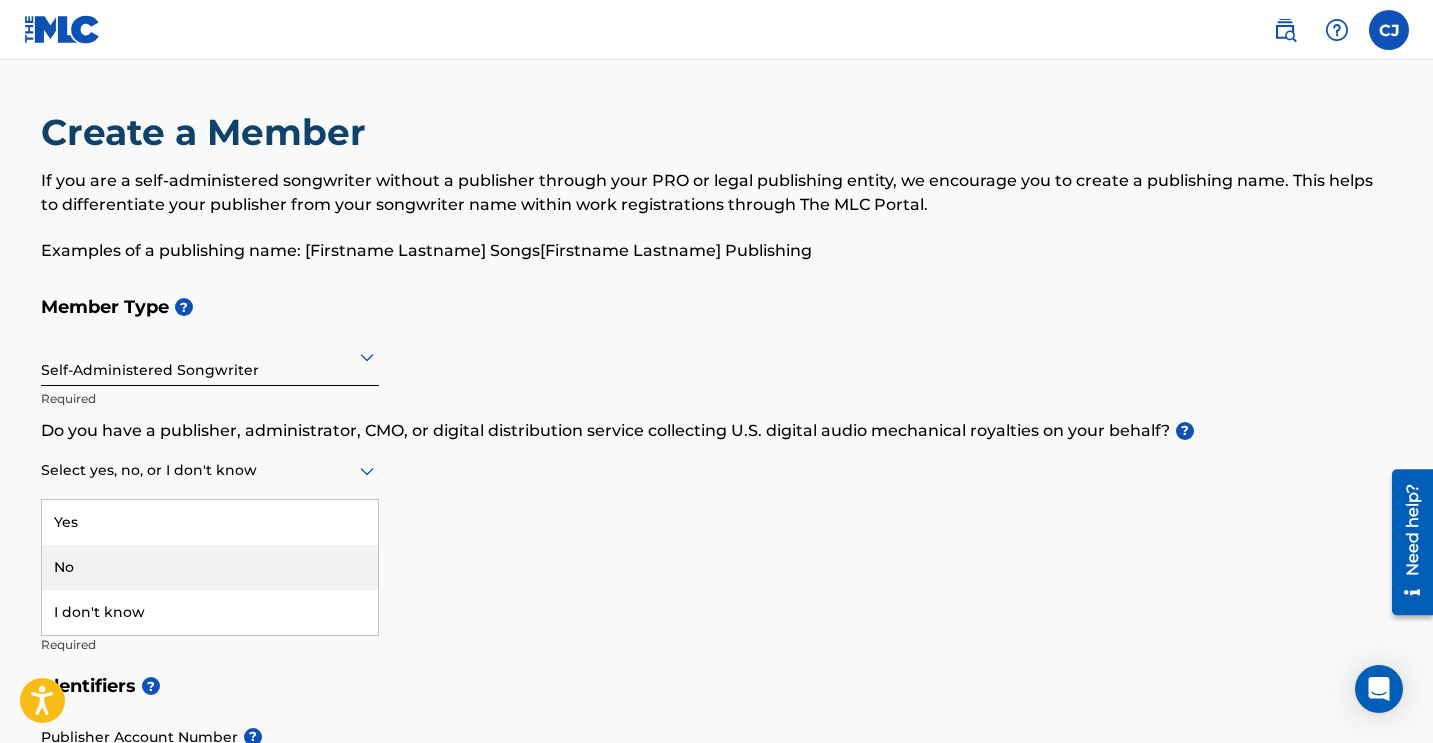 click on "No" at bounding box center (210, 567) 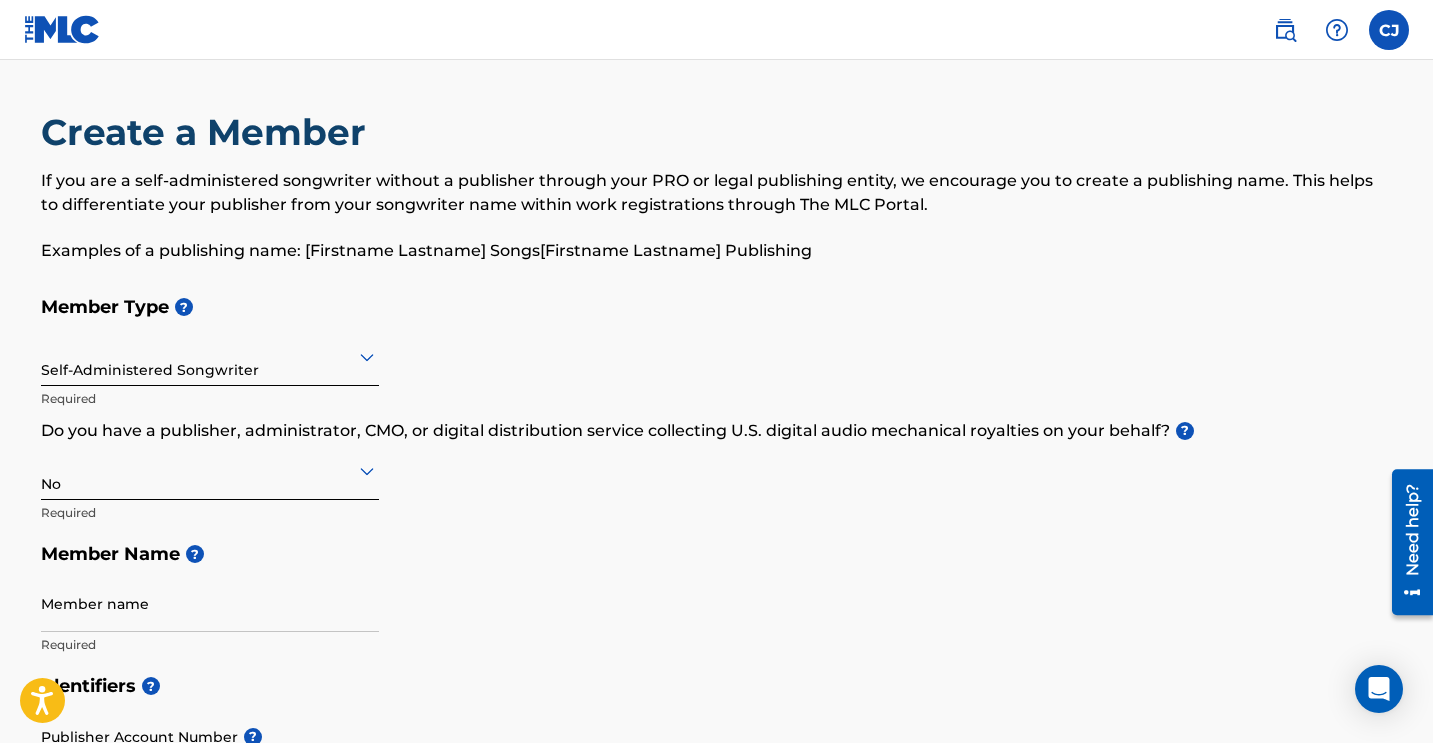 click on "Member Type ? Self-Administered Songwriter Required Do you have a publisher, administrator, CMO, or digital distribution service collecting U.S. digital audio mechanical royalties on your behalf? ? No Required Member Name ? Member name Required" at bounding box center [717, 475] 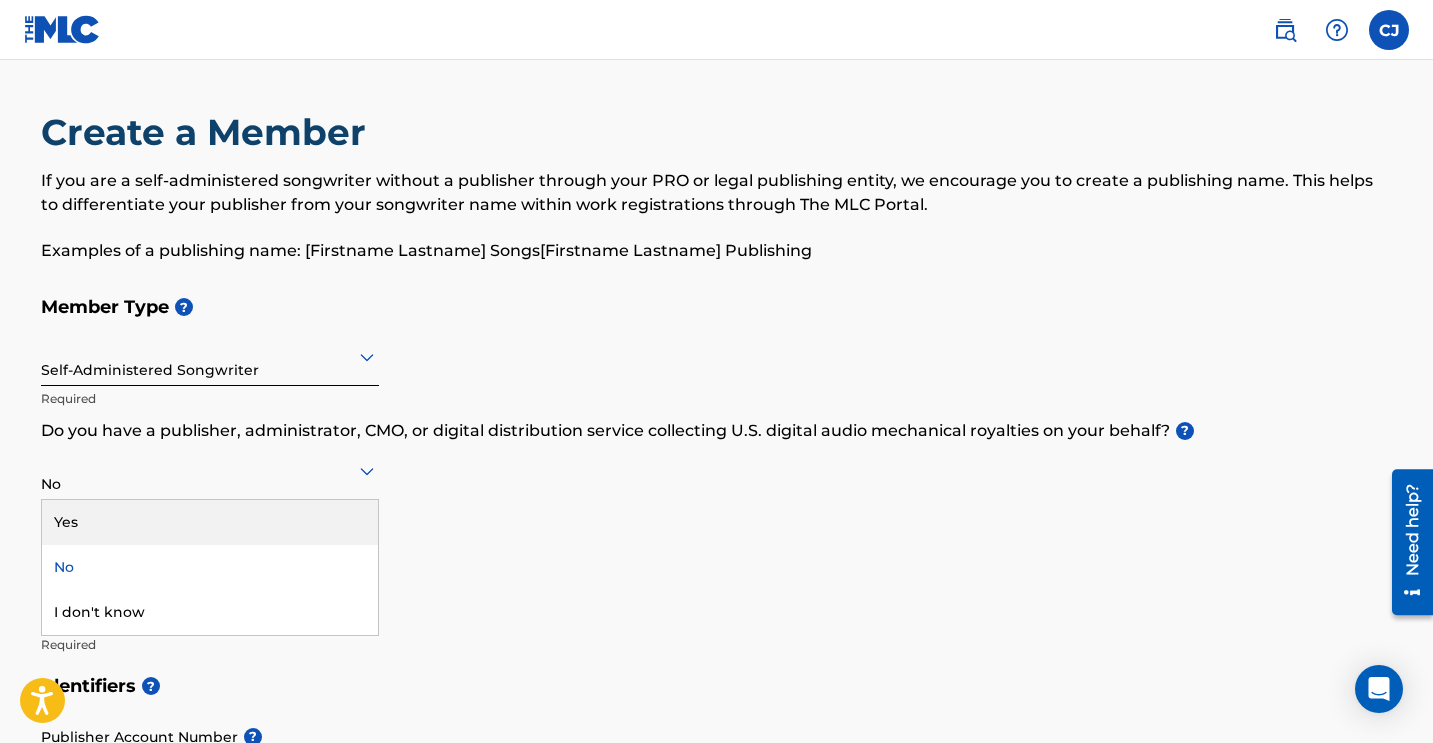 click on "Yes" at bounding box center (210, 522) 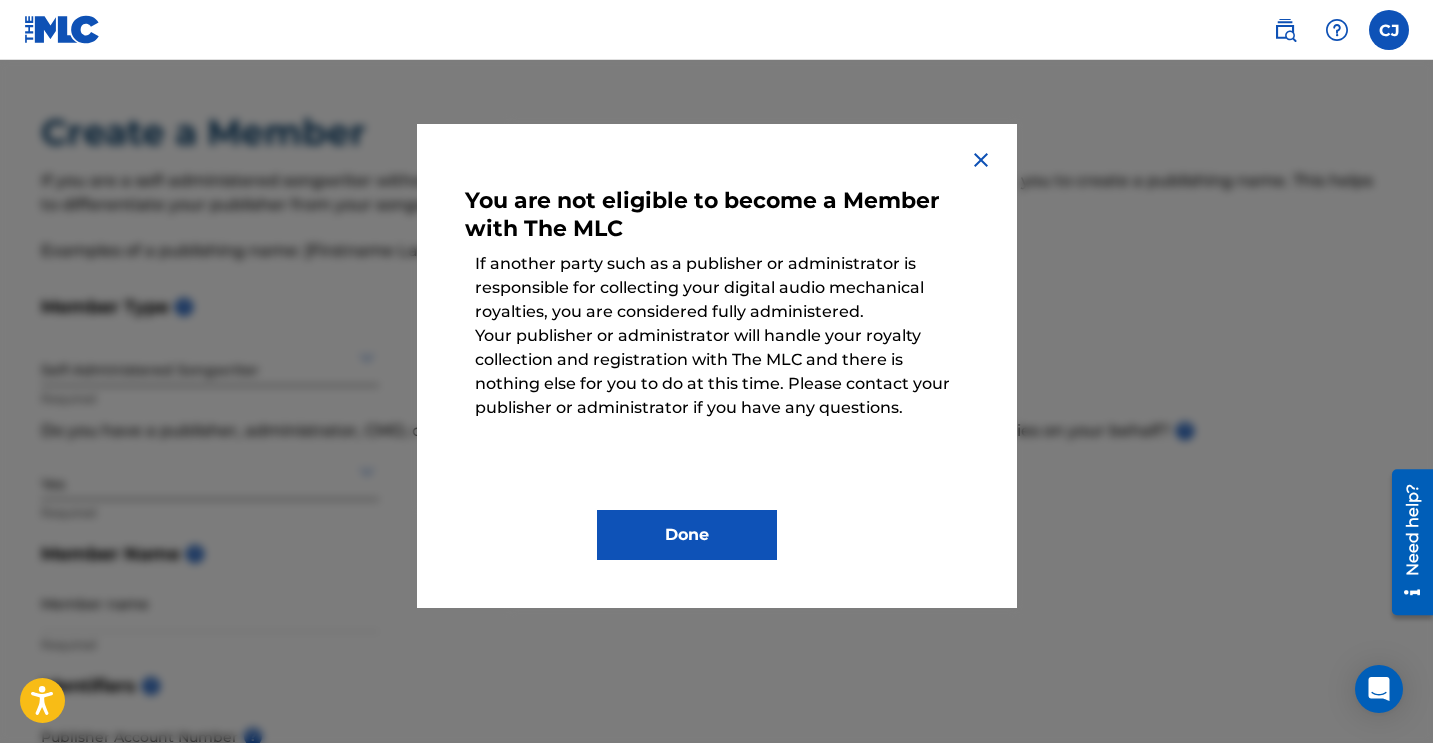 click on "Done" at bounding box center [687, 535] 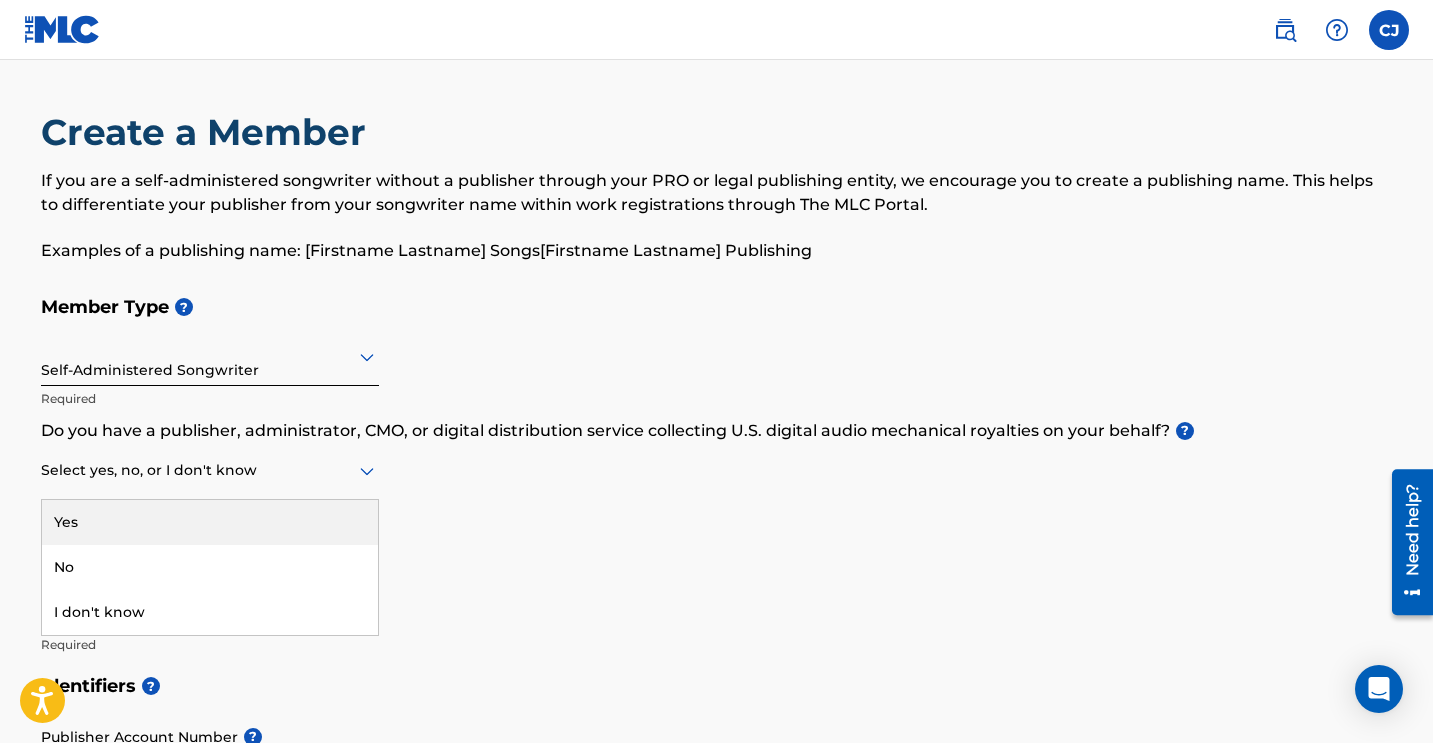 click 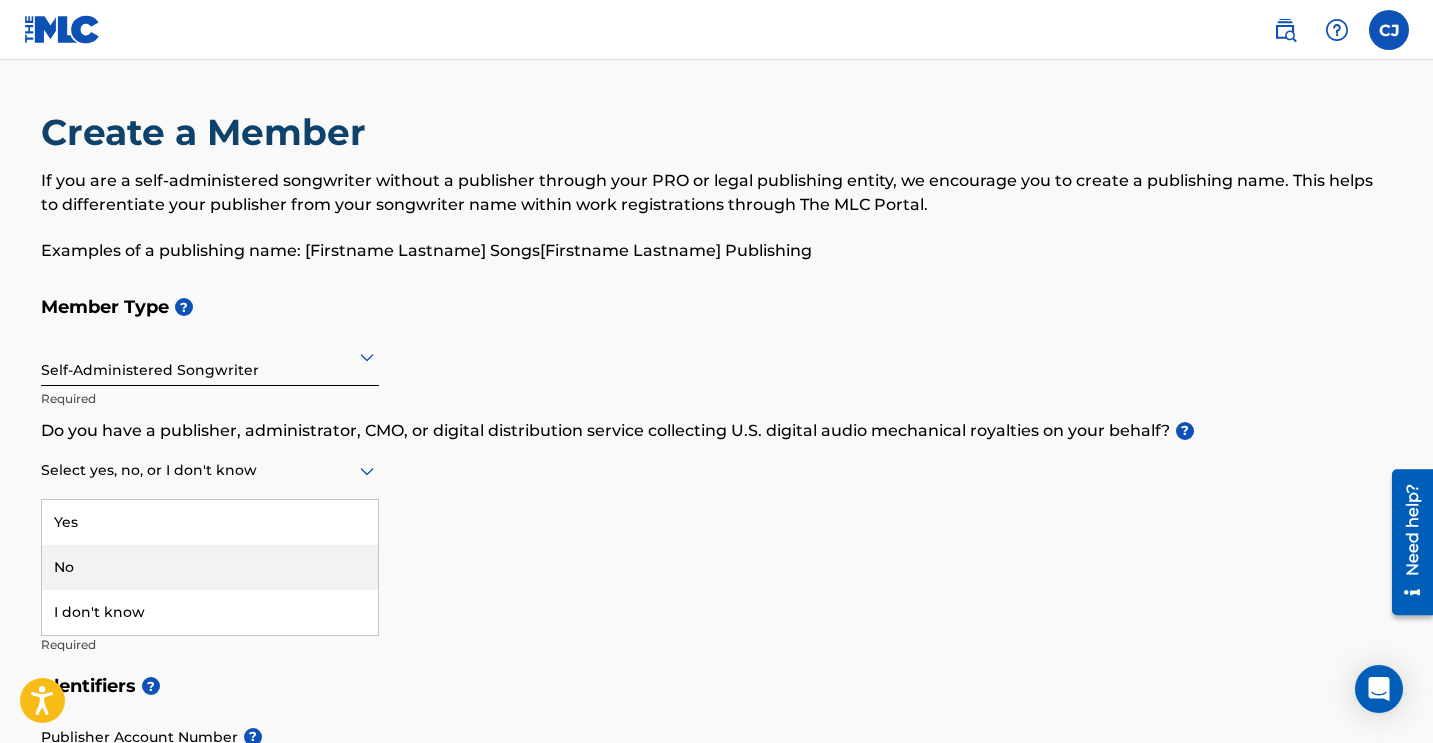 click on "No" at bounding box center [210, 567] 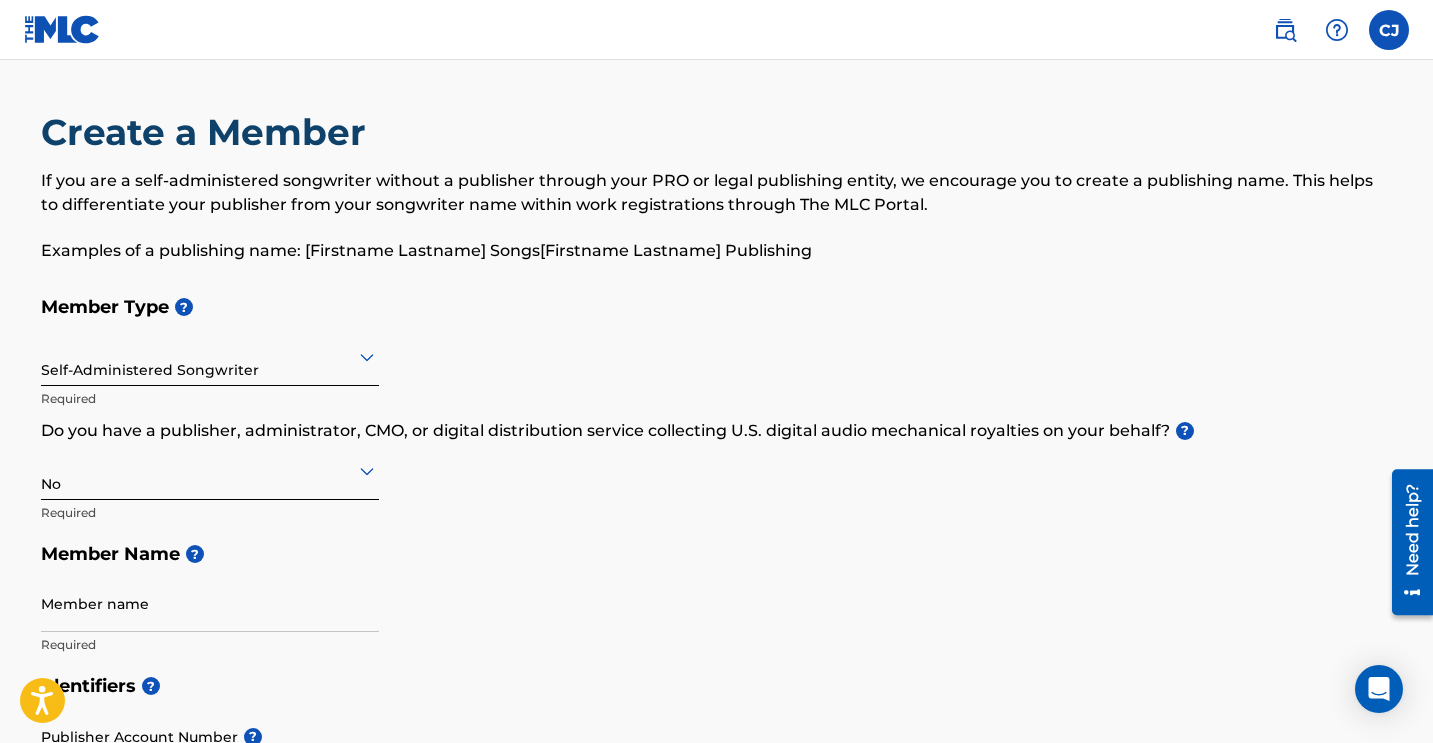 click on "Member Type ? Self-Administered Songwriter Required Do you have a publisher, administrator, CMO, or digital distribution service collecting U.S. digital audio mechanical royalties on your behalf? ? No Required Member Name ? Member name Required" at bounding box center (717, 475) 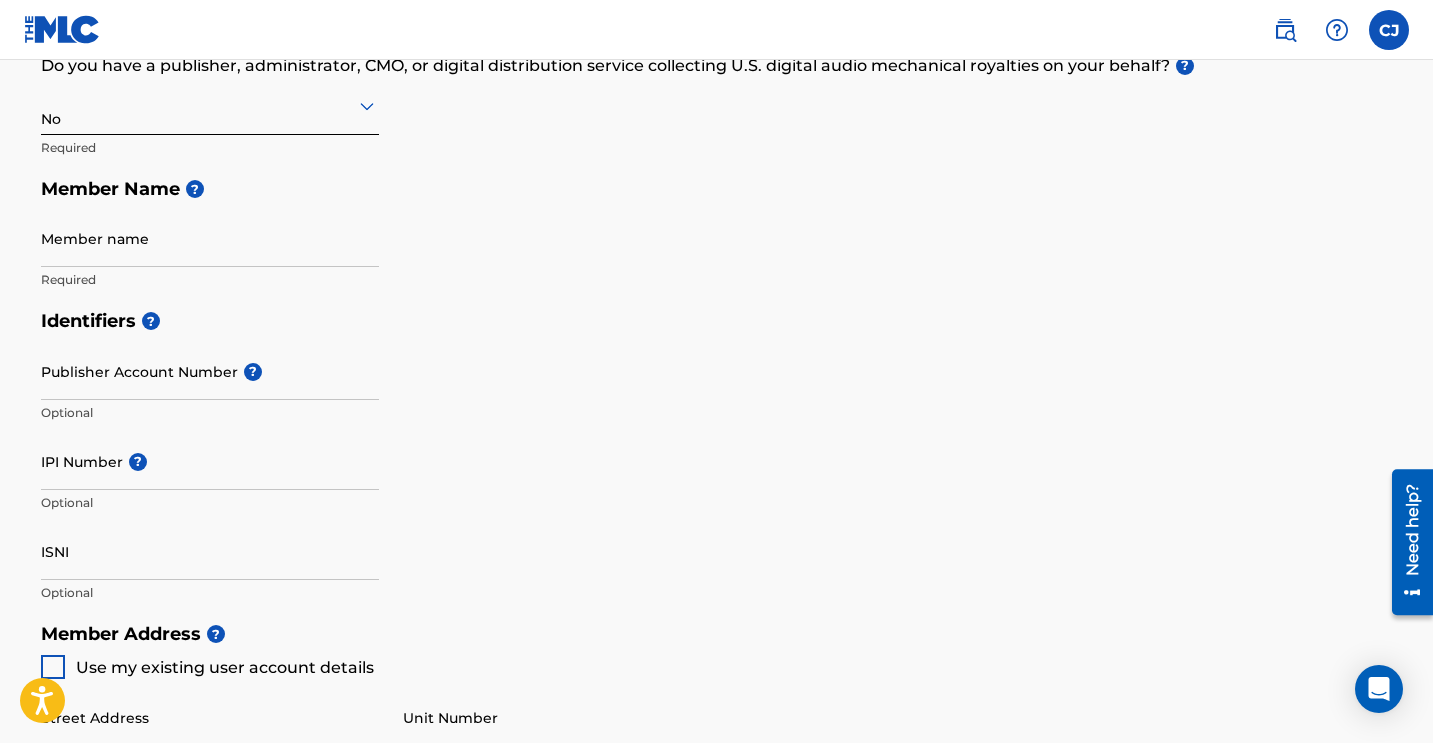 scroll, scrollTop: 366, scrollLeft: 0, axis: vertical 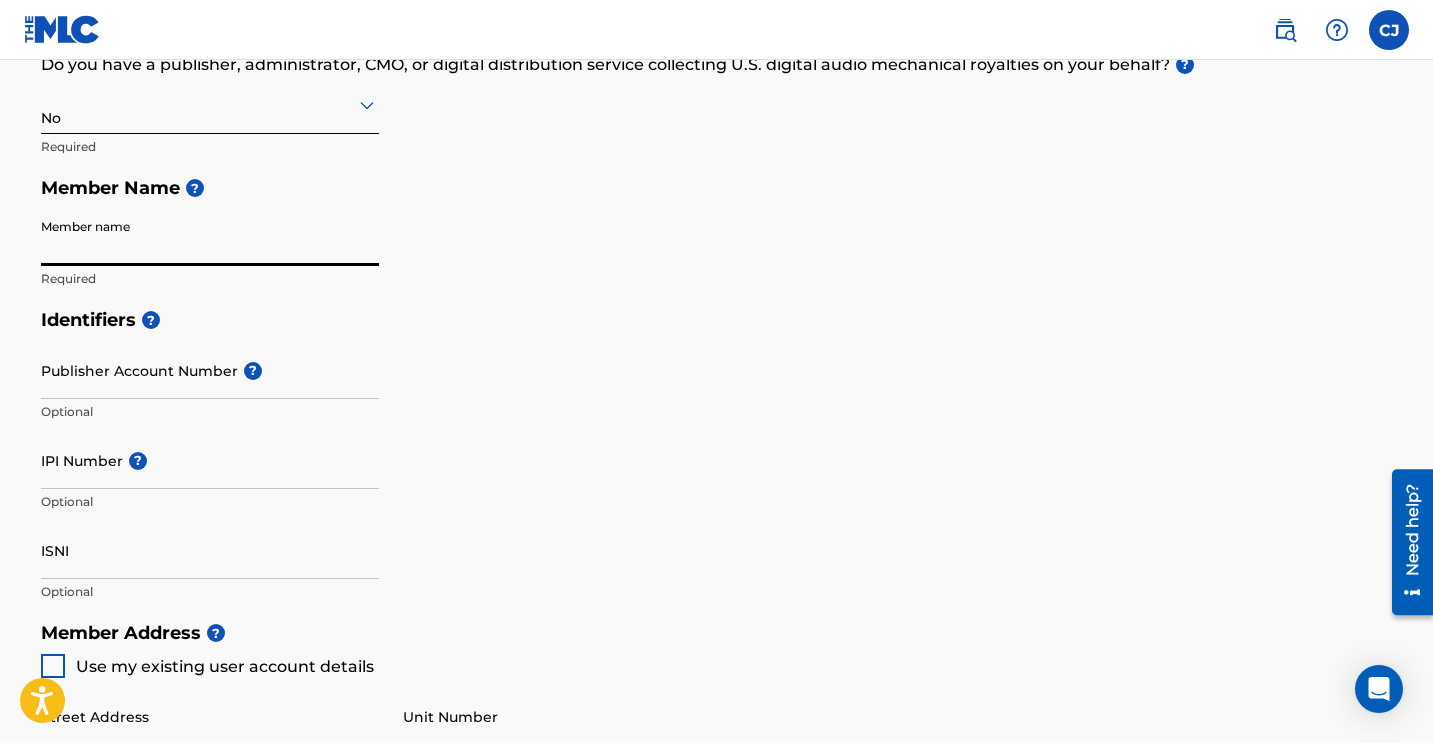 click on "Member name" at bounding box center [210, 237] 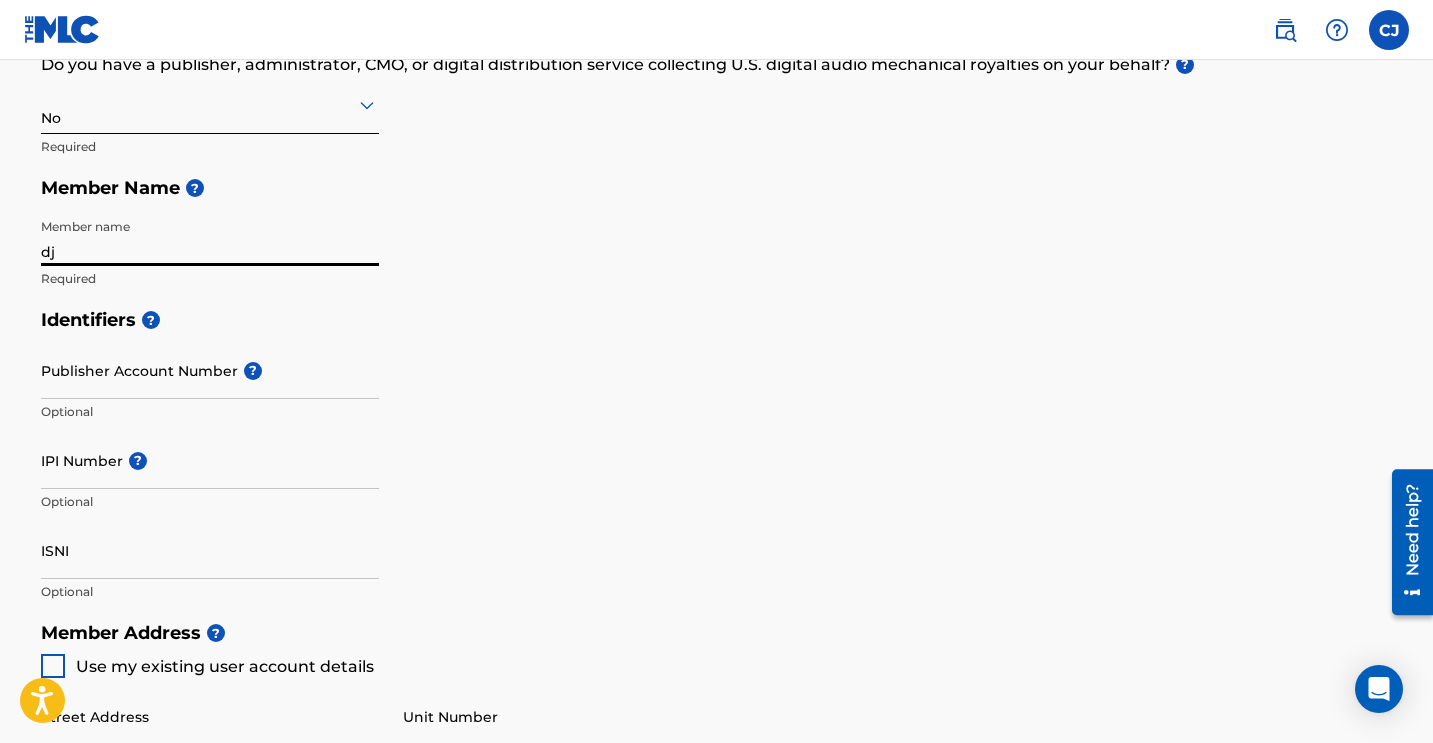 type on "d" 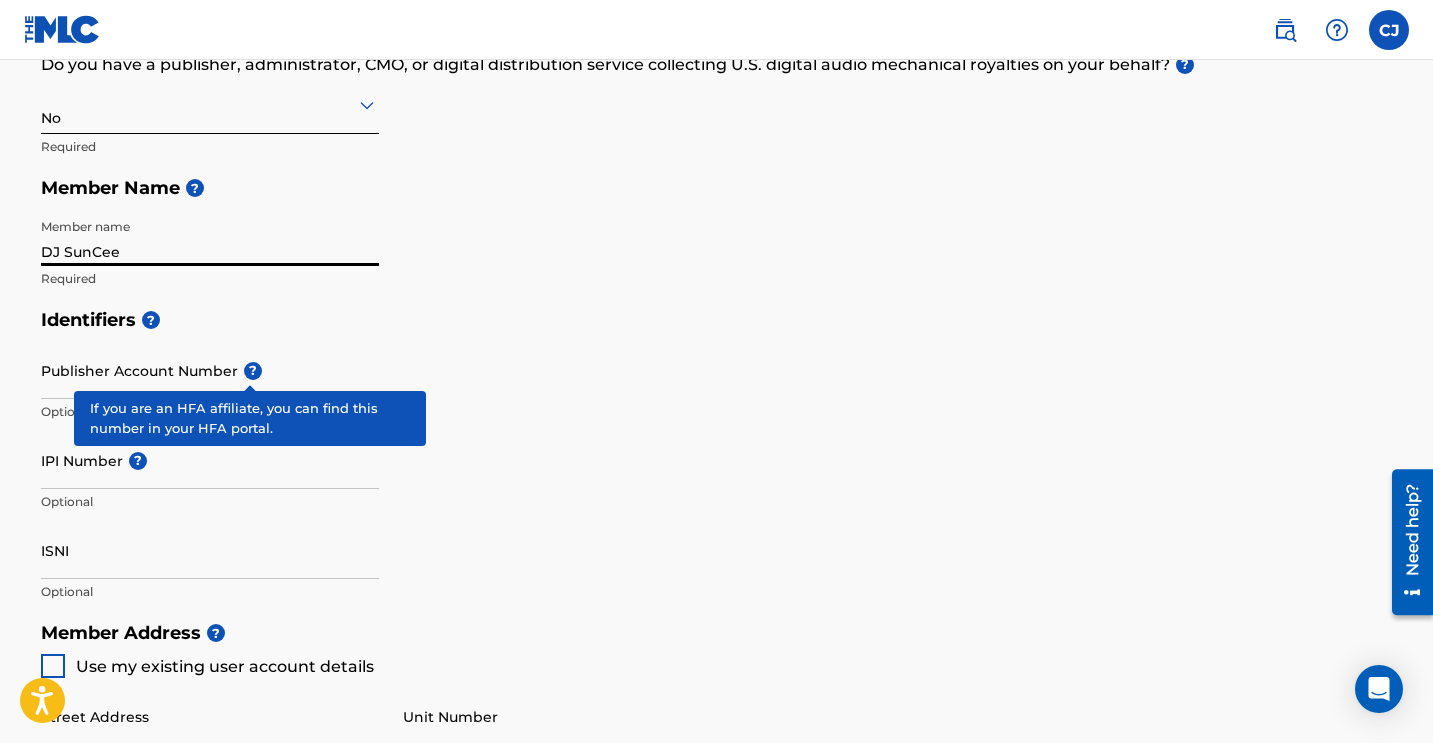 type on "DJ SunCee" 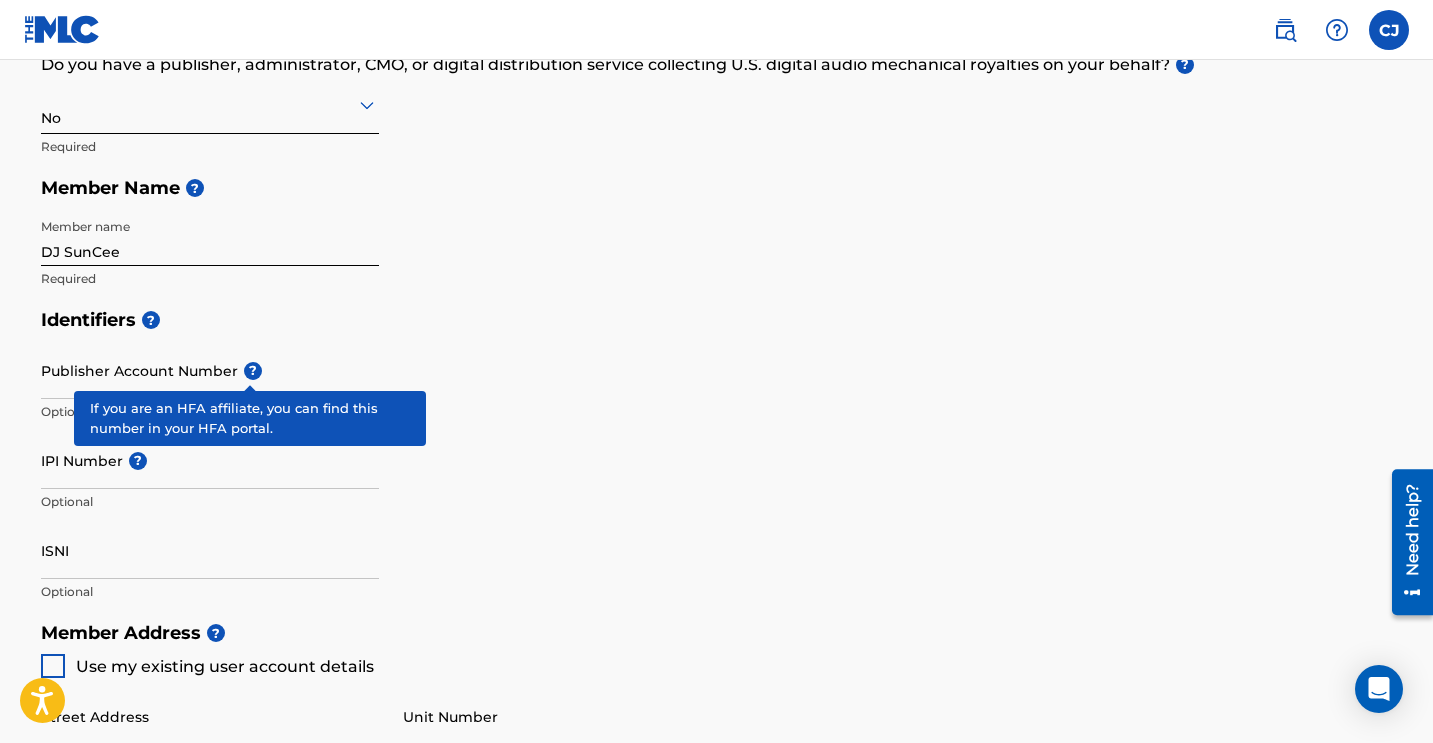 click on "?" at bounding box center (253, 371) 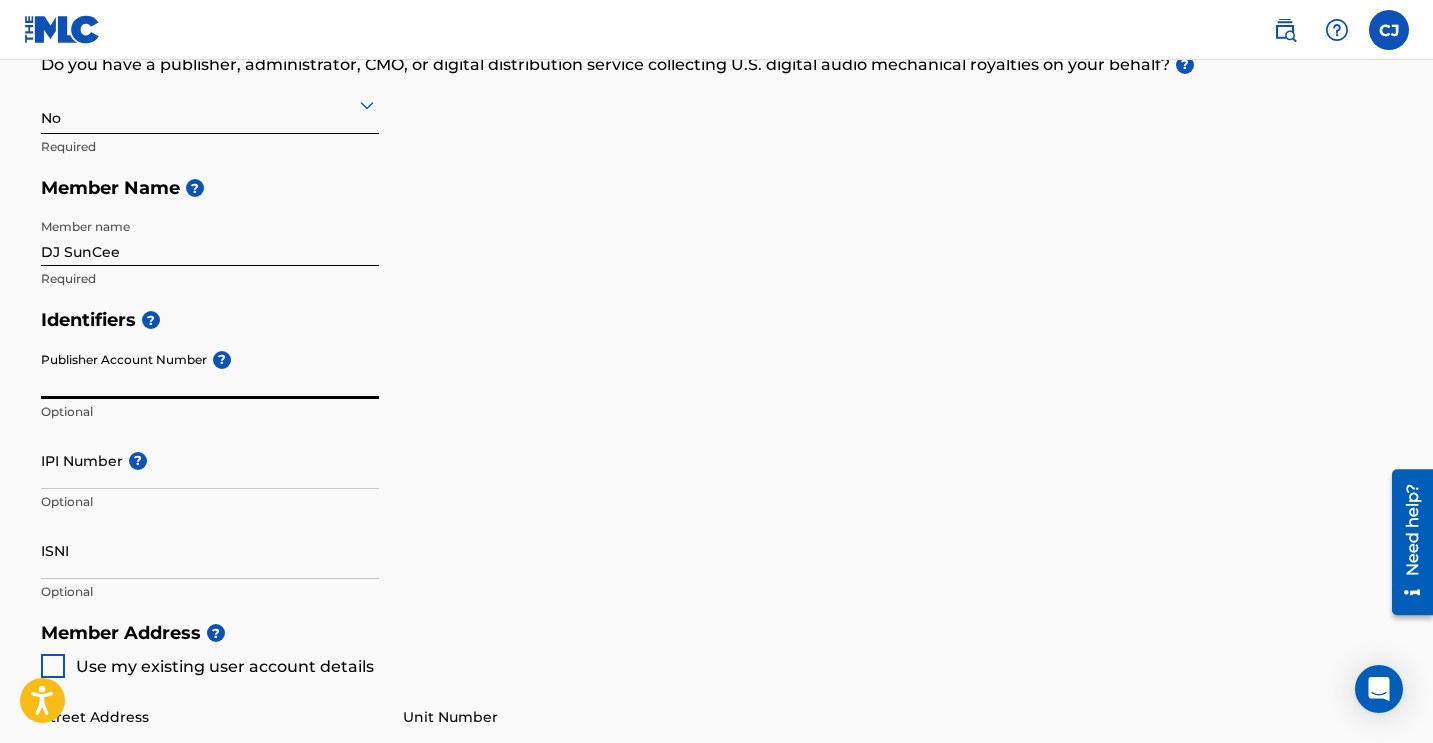 click on "Identifiers ? Publisher Account Number ? Optional IPI Number ? Optional ISNI Optional" at bounding box center (717, 455) 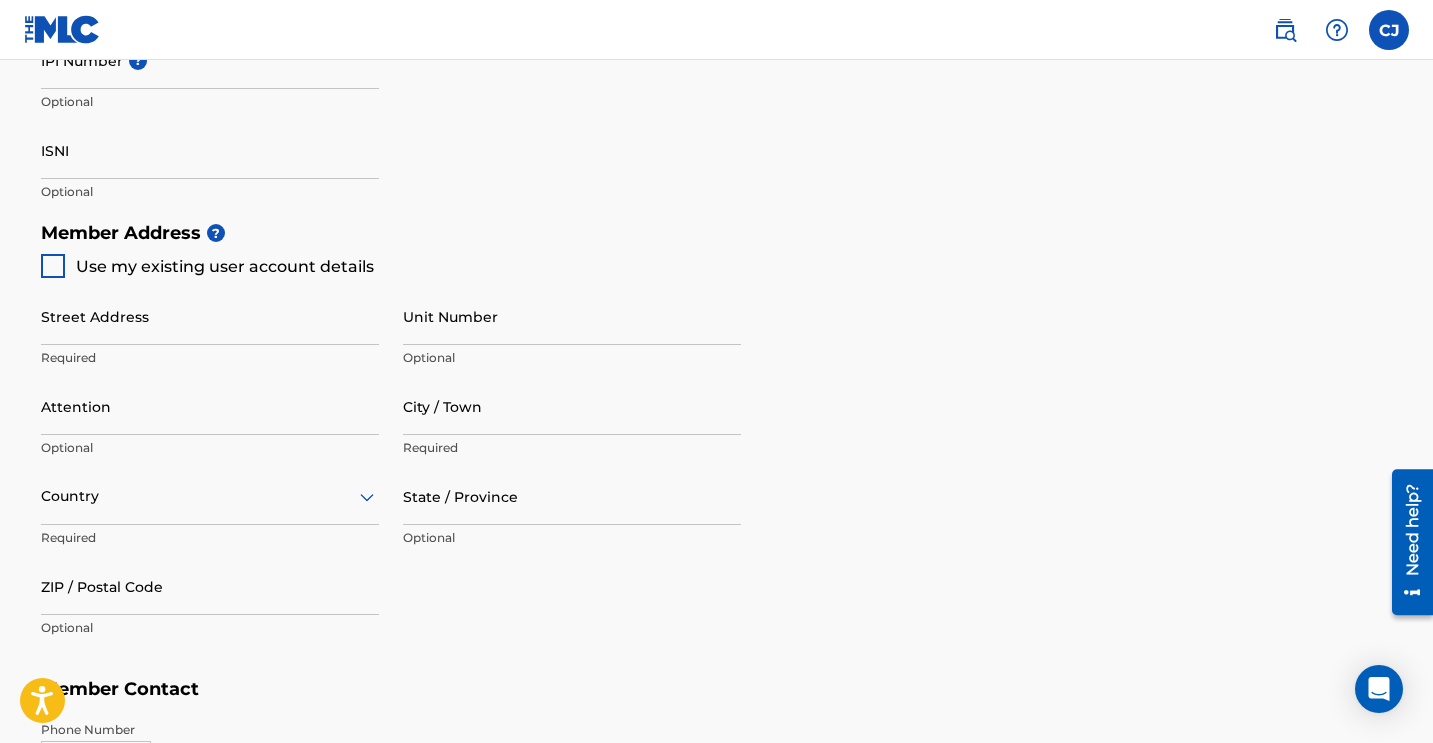 scroll, scrollTop: 773, scrollLeft: 0, axis: vertical 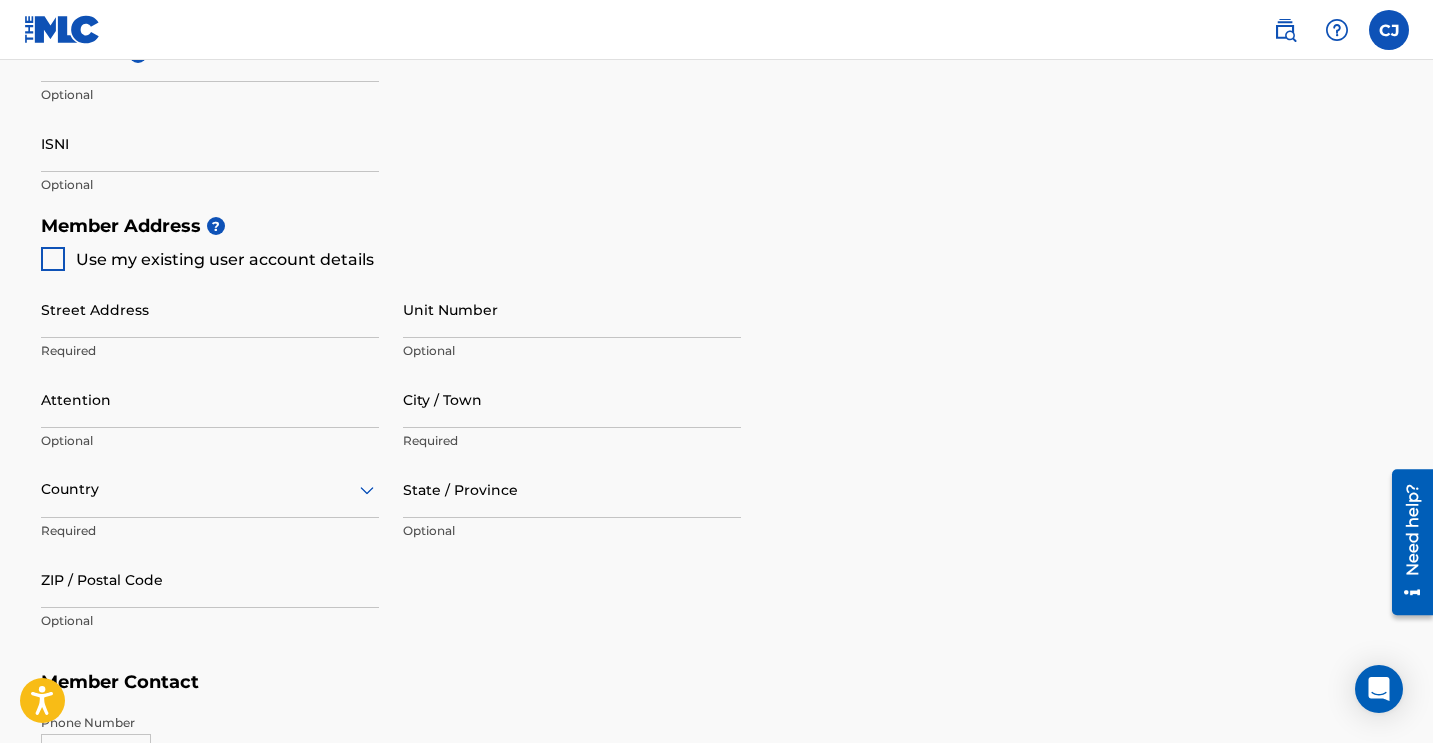 click at bounding box center (53, 259) 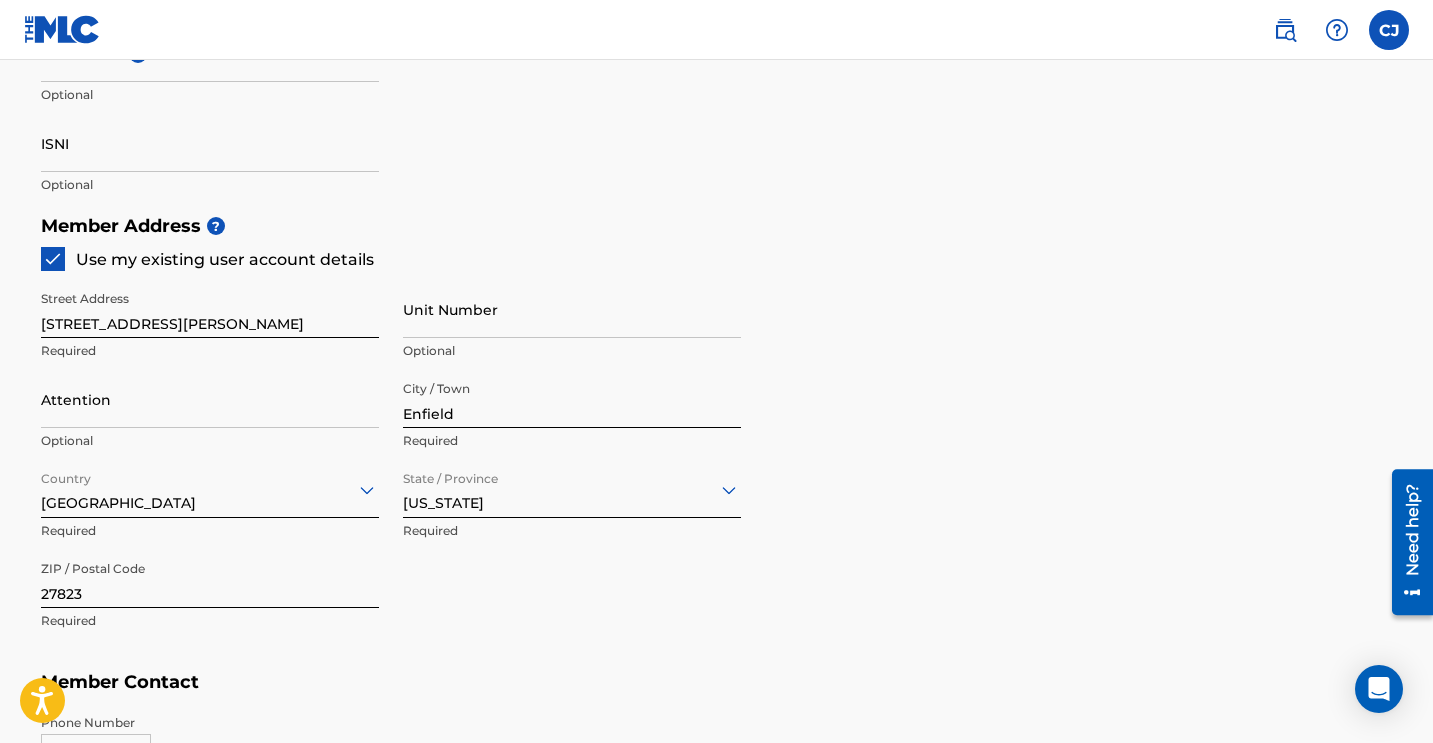 click on "Member Address ?" at bounding box center (717, 226) 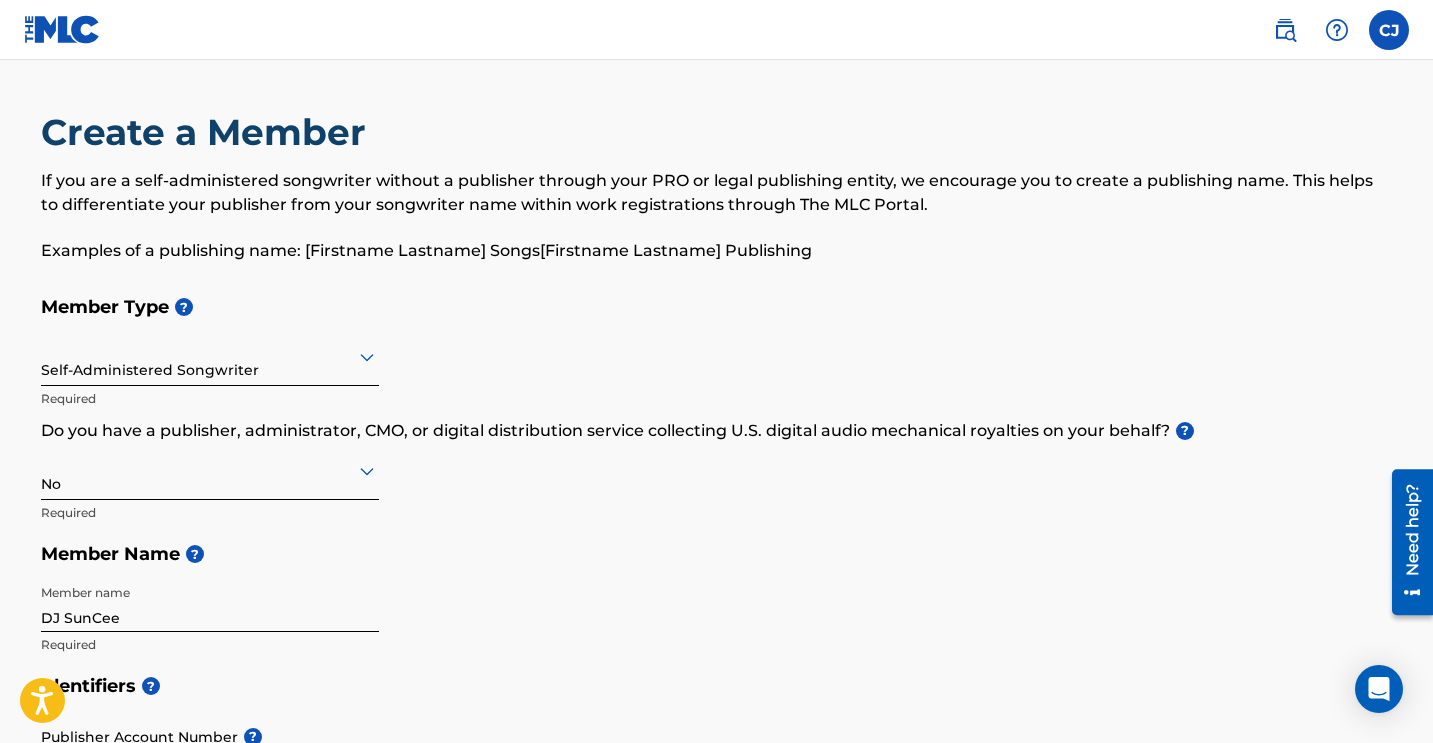 scroll, scrollTop: 0, scrollLeft: 0, axis: both 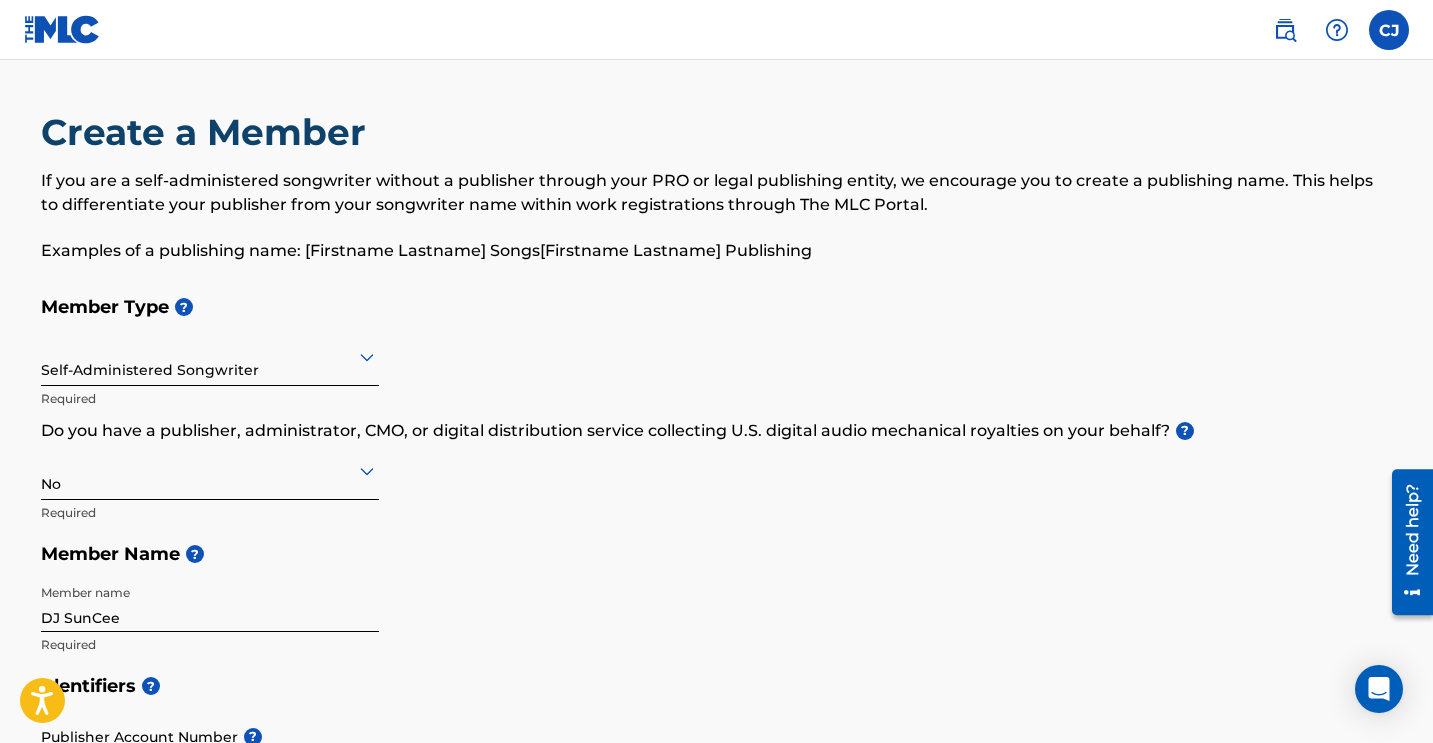click at bounding box center (1389, 30) 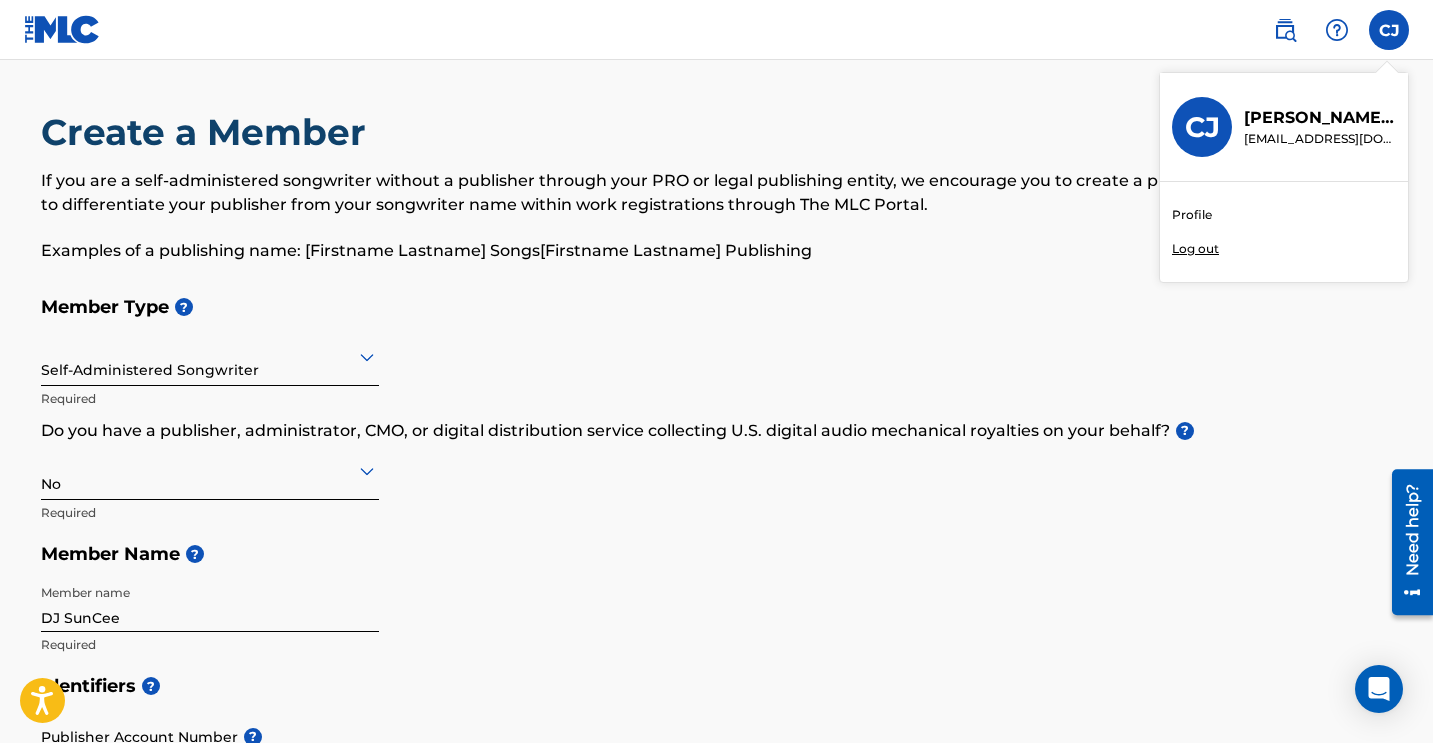 click on "[PERSON_NAME]" at bounding box center (1320, 118) 